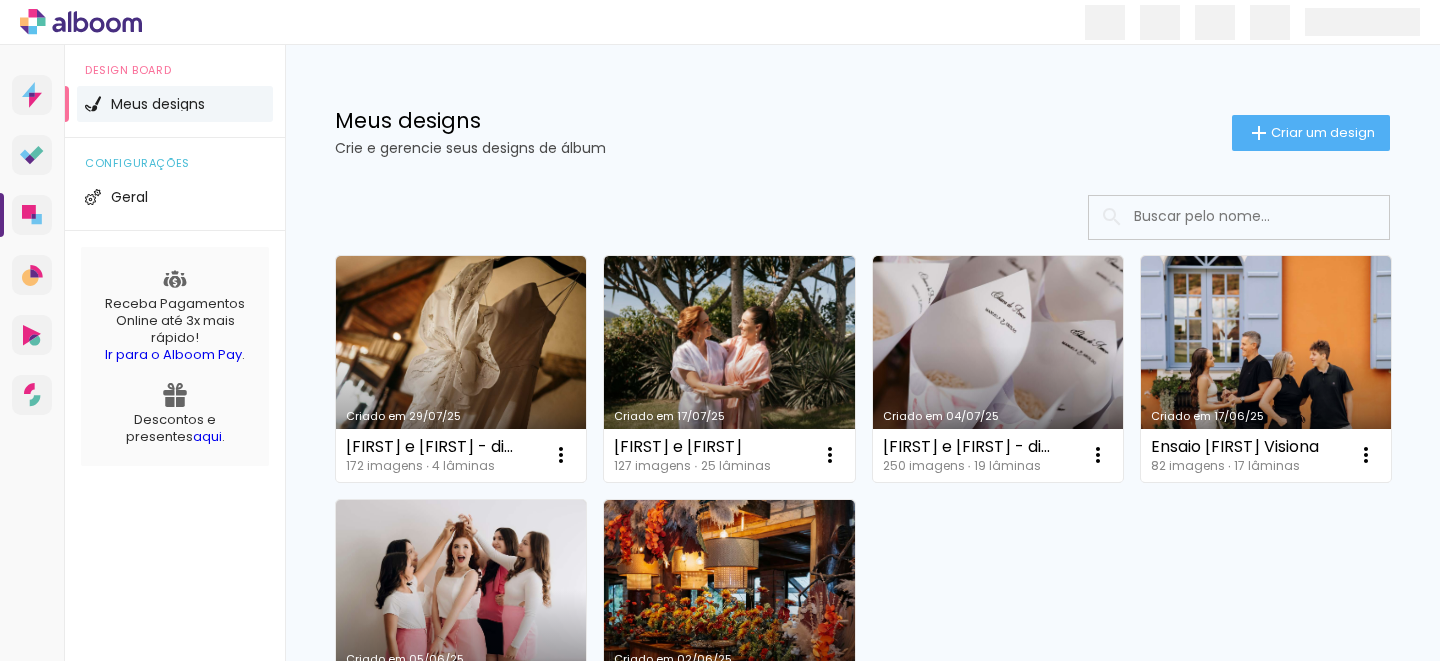 scroll, scrollTop: 0, scrollLeft: 0, axis: both 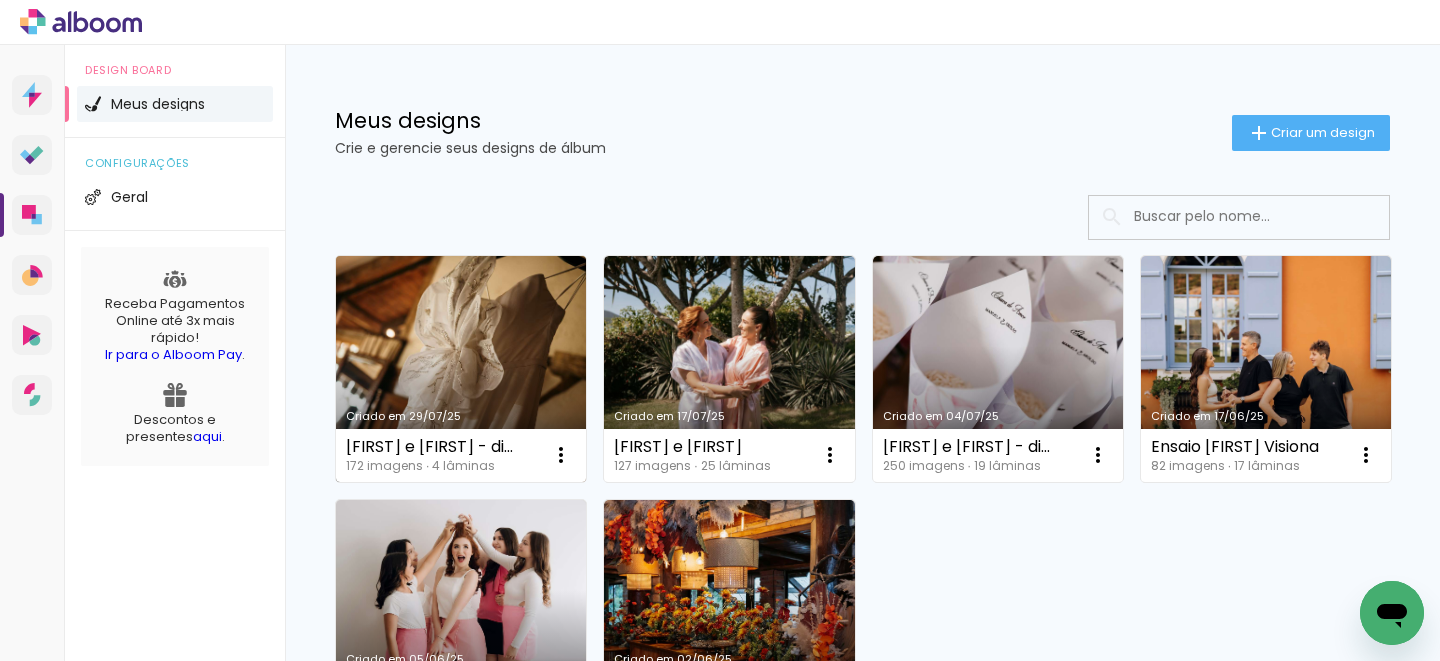 click on "Criado em 29/07/25" at bounding box center [461, 369] 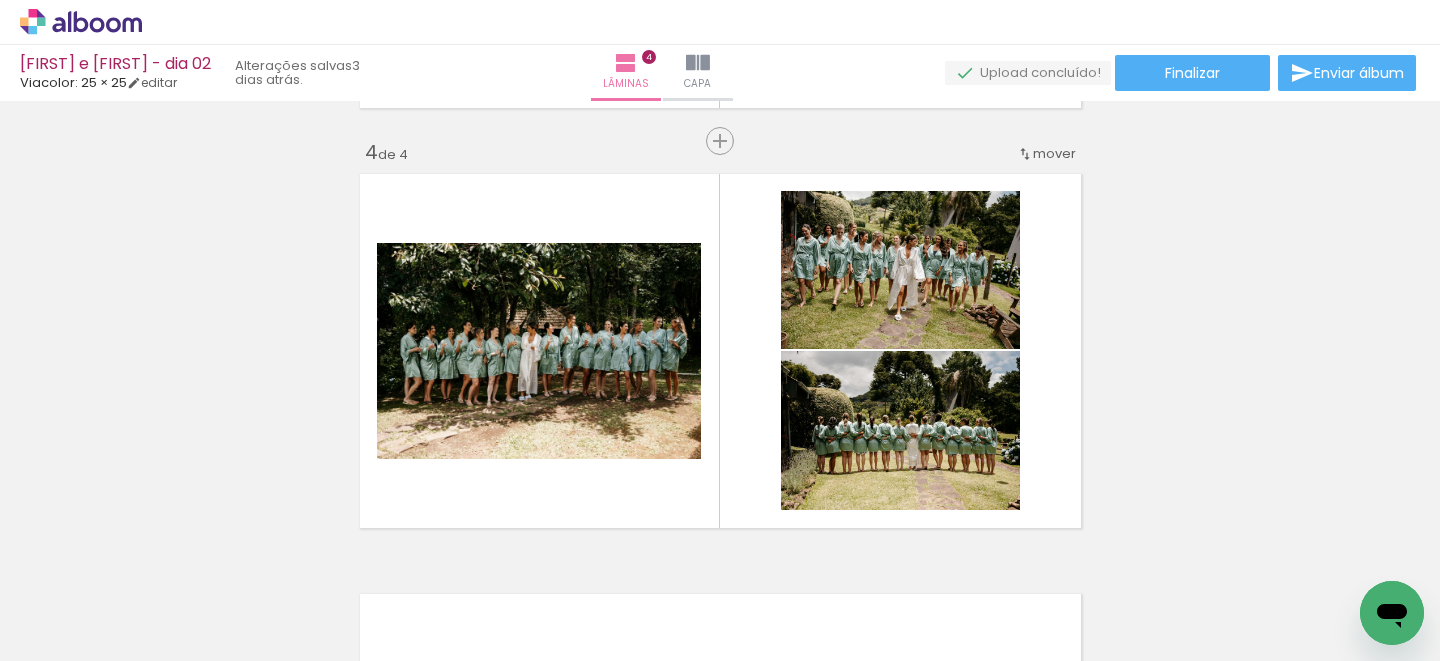 scroll, scrollTop: 1251, scrollLeft: 0, axis: vertical 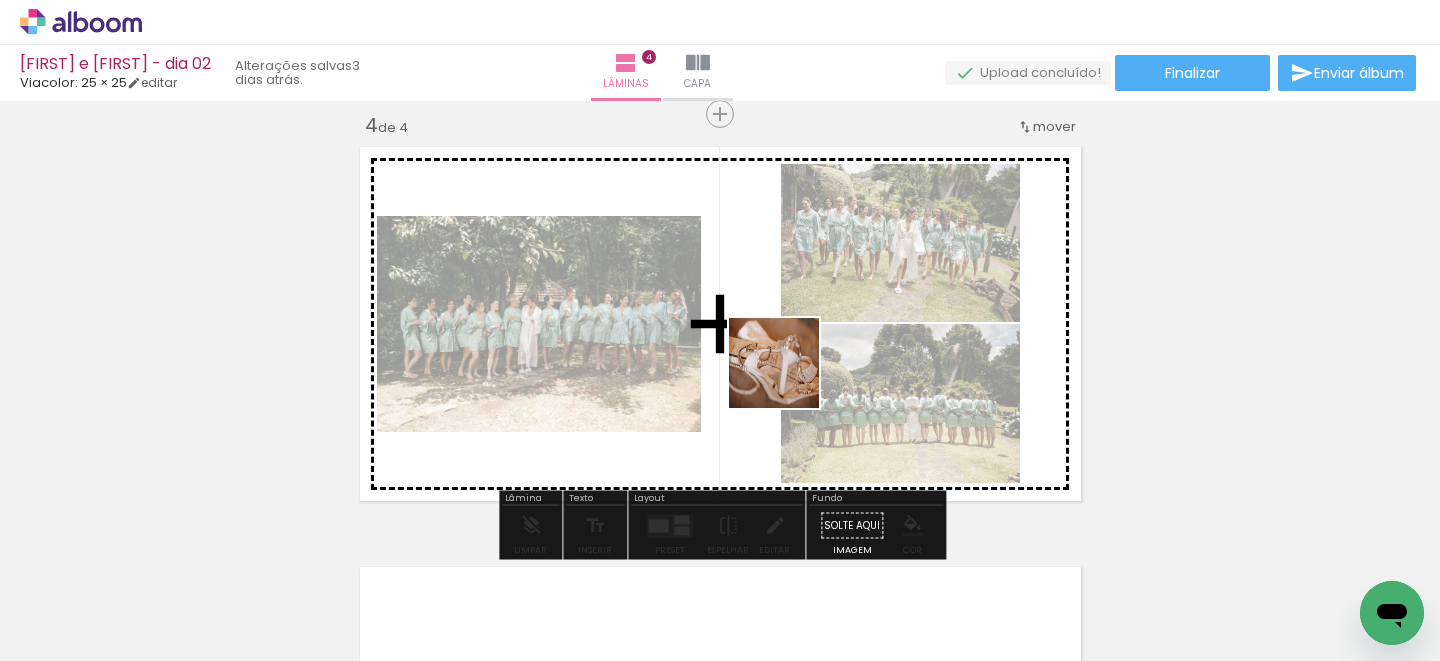 drag, startPoint x: 662, startPoint y: 604, endPoint x: 616, endPoint y: 606, distance: 46.043457 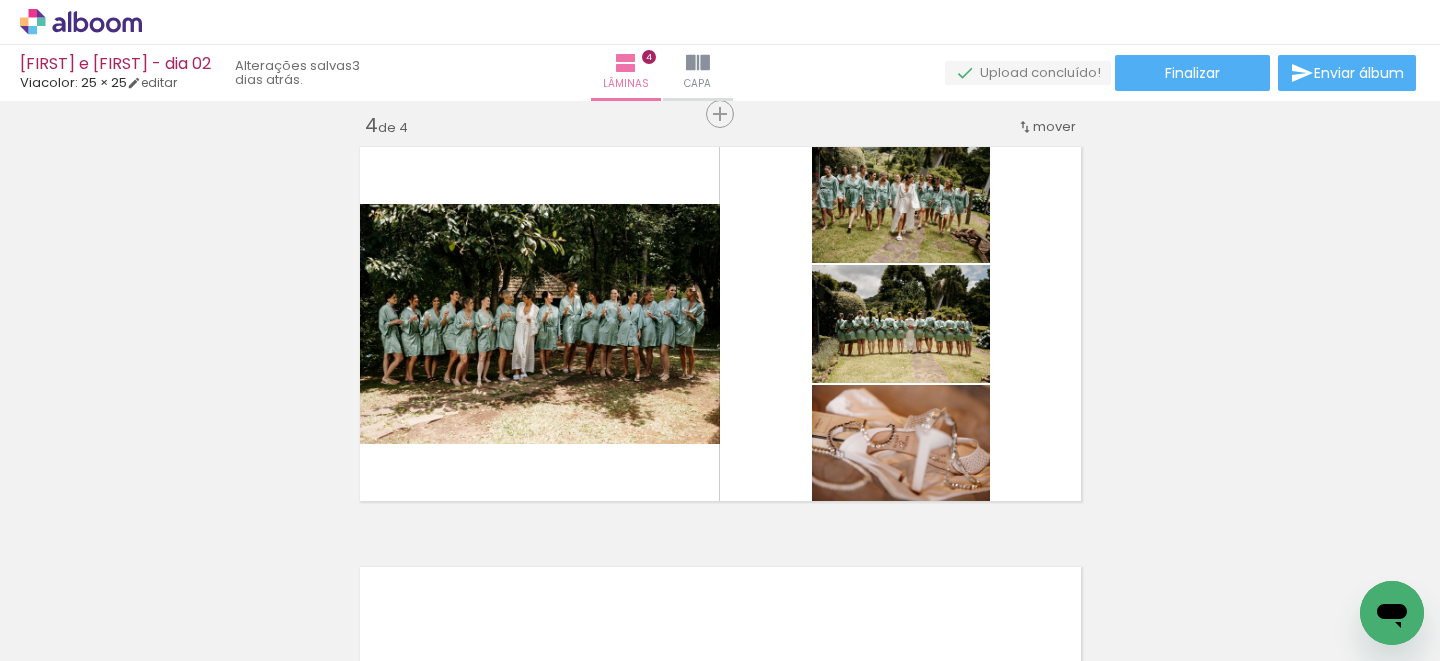 scroll, scrollTop: 0, scrollLeft: 2141, axis: horizontal 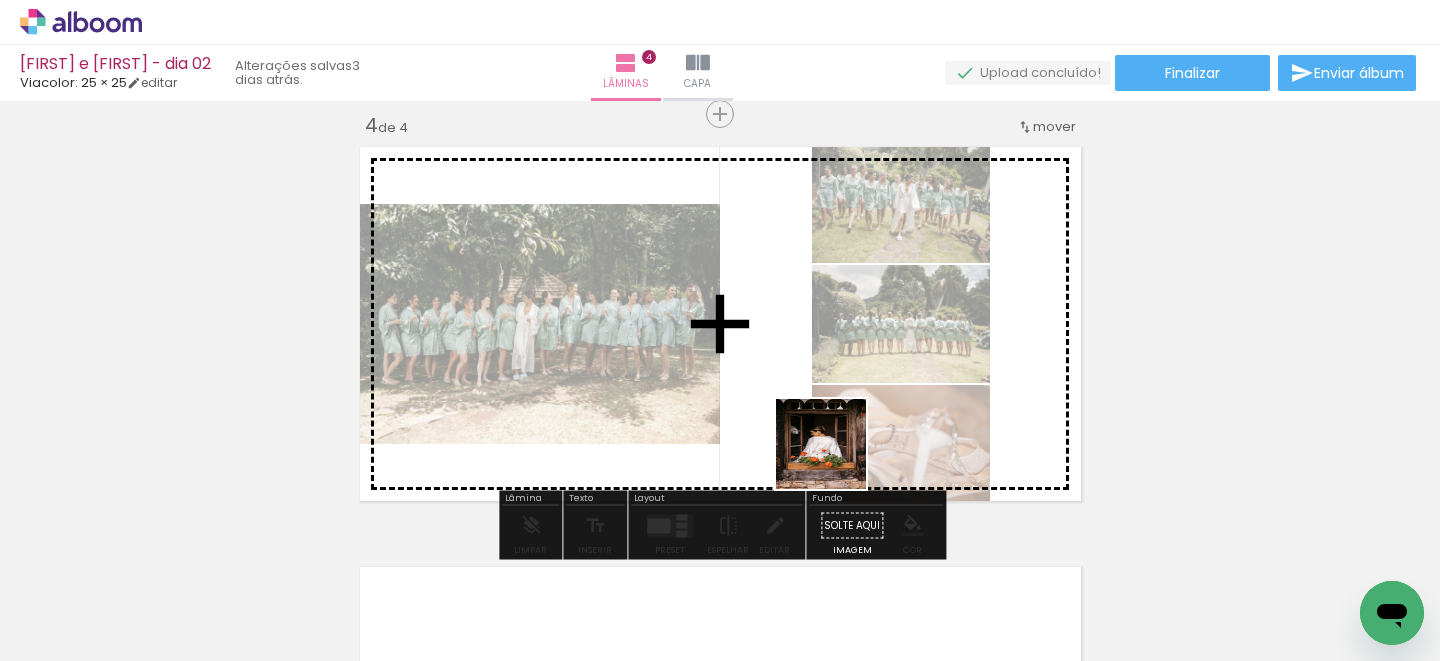drag, startPoint x: 750, startPoint y: 616, endPoint x: 857, endPoint y: 425, distance: 218.92921 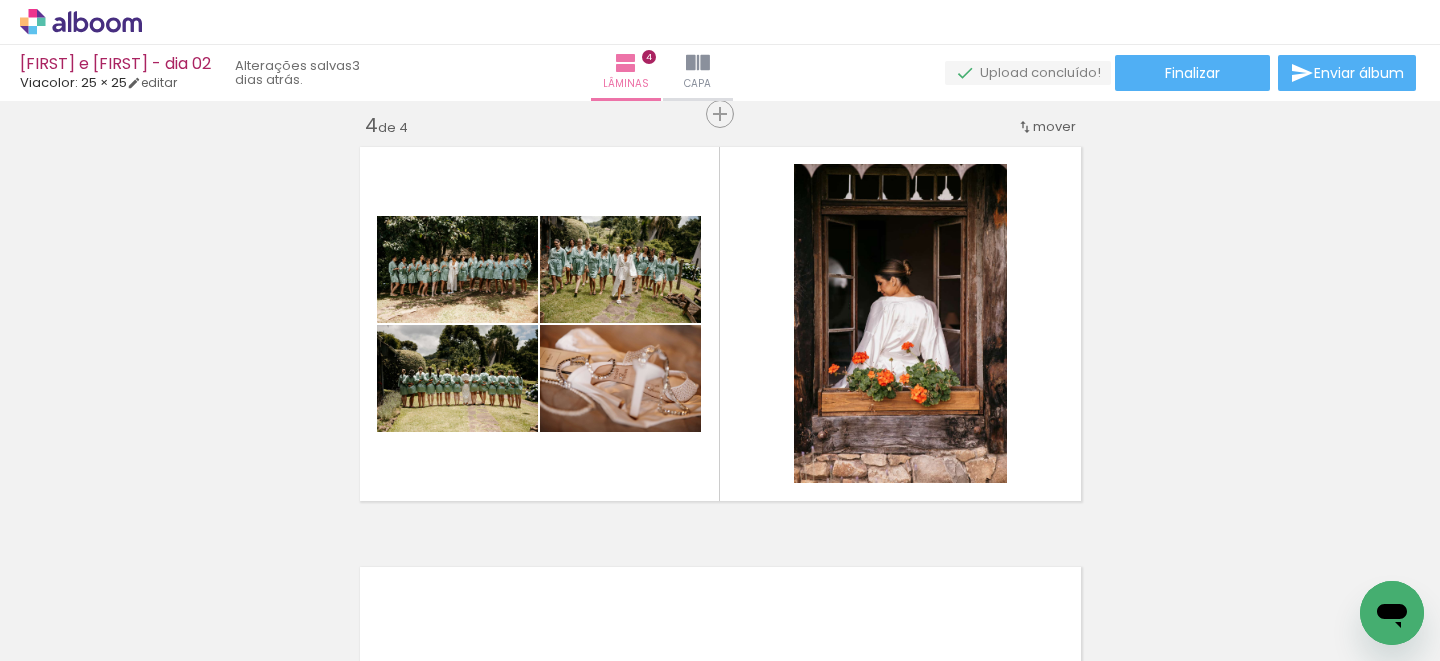 drag, startPoint x: 958, startPoint y: 605, endPoint x: 958, endPoint y: 237, distance: 368 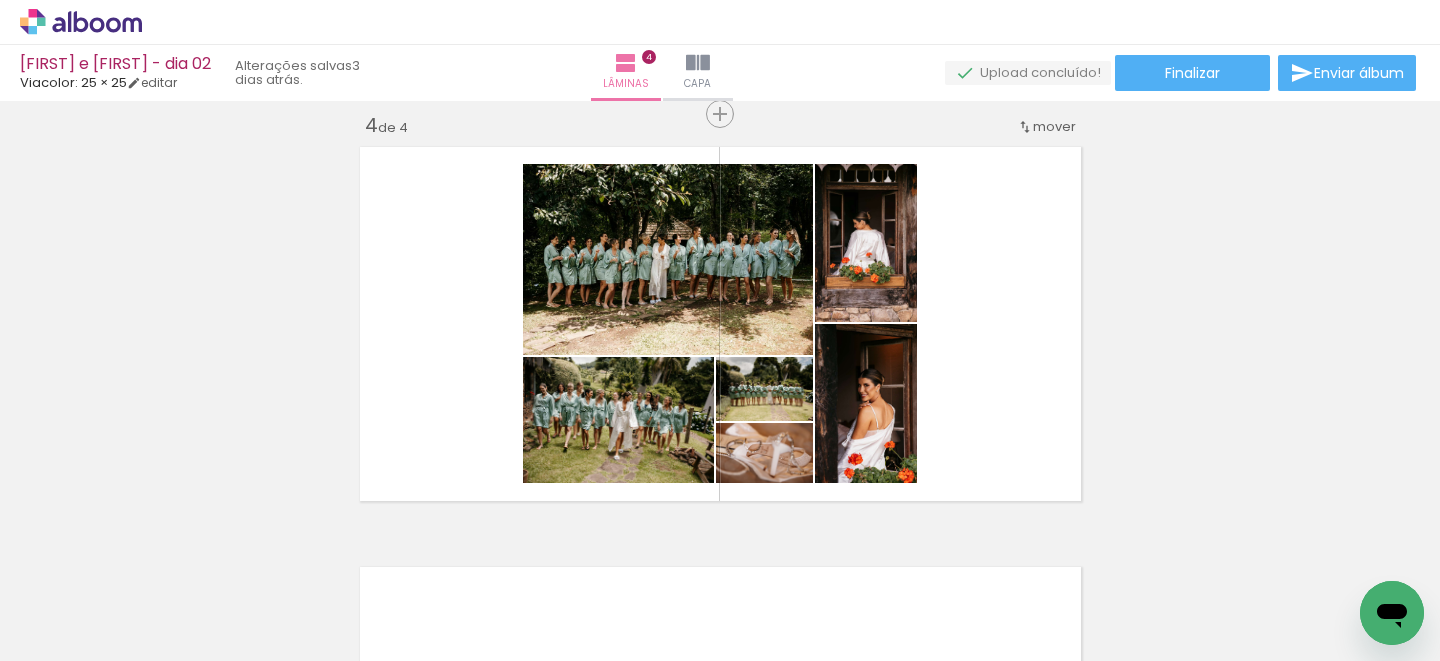 scroll, scrollTop: 0, scrollLeft: 0, axis: both 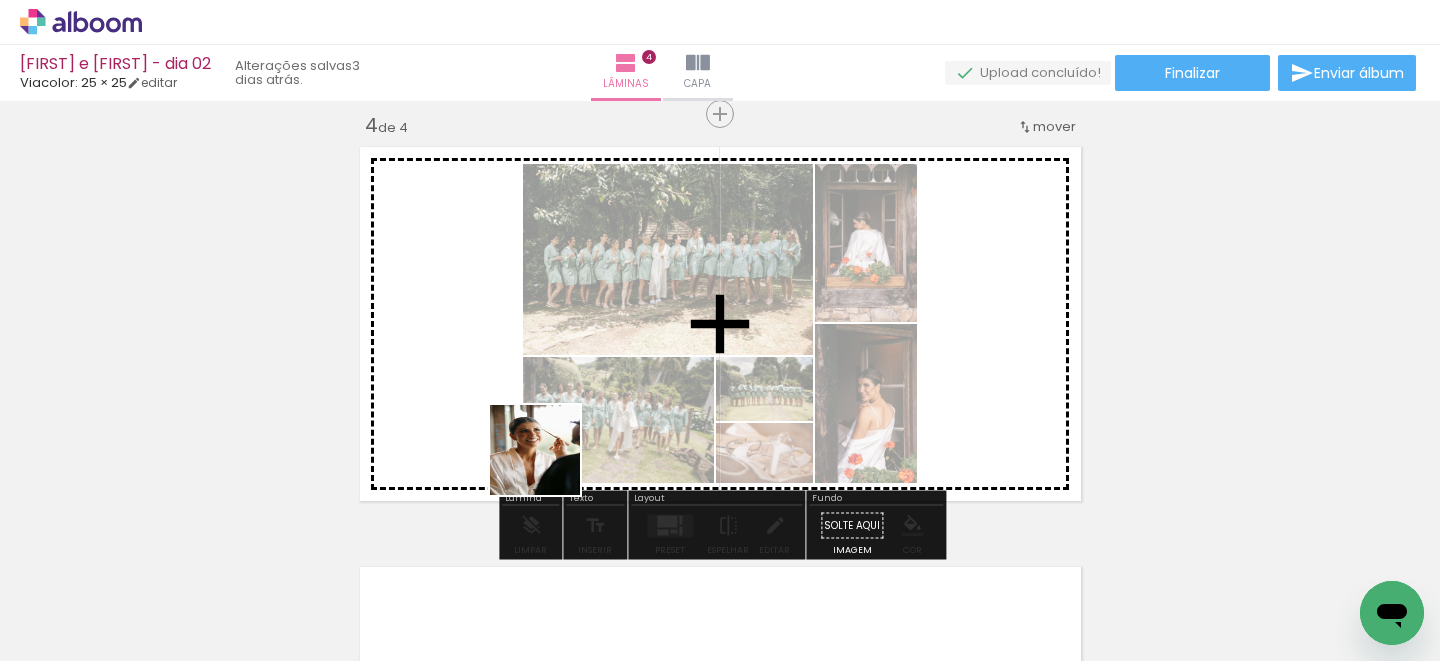 drag, startPoint x: 419, startPoint y: 596, endPoint x: 678, endPoint y: 366, distance: 346.38275 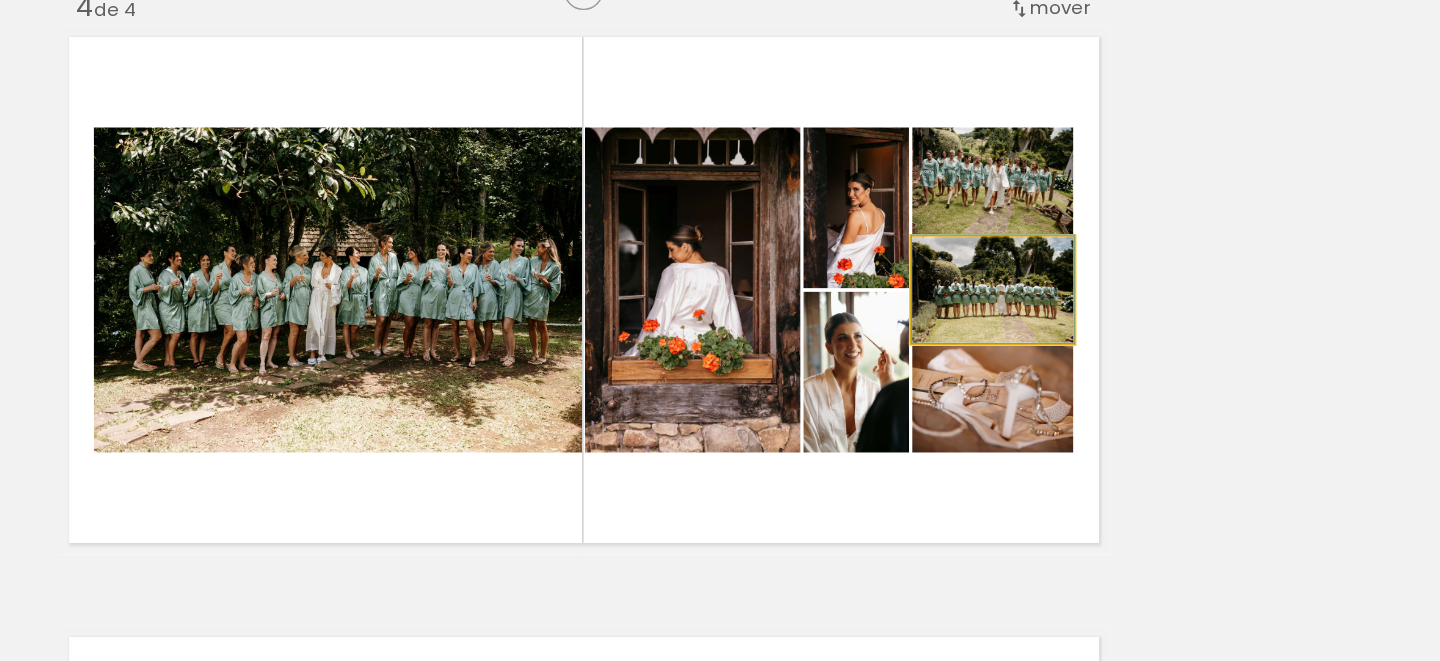 drag, startPoint x: 1048, startPoint y: 344, endPoint x: 1198, endPoint y: 344, distance: 150 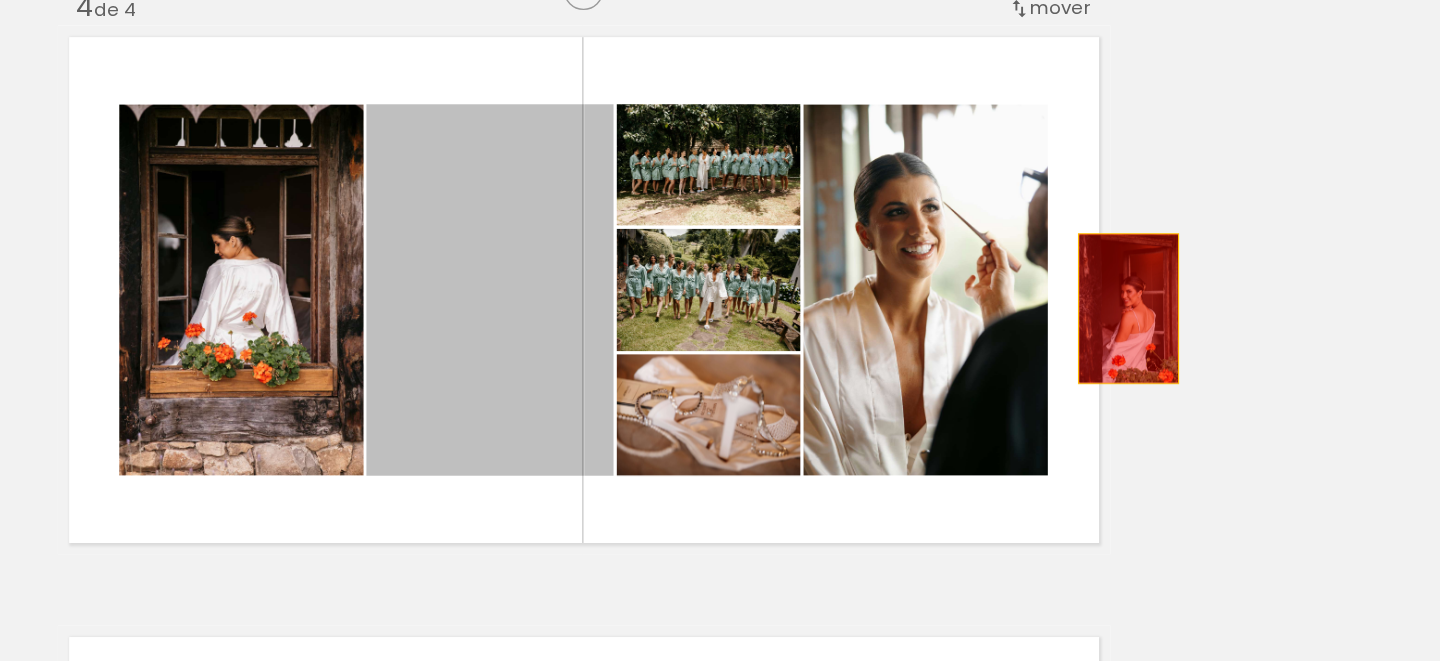 drag, startPoint x: 659, startPoint y: 337, endPoint x: 1159, endPoint y: 338, distance: 500.001 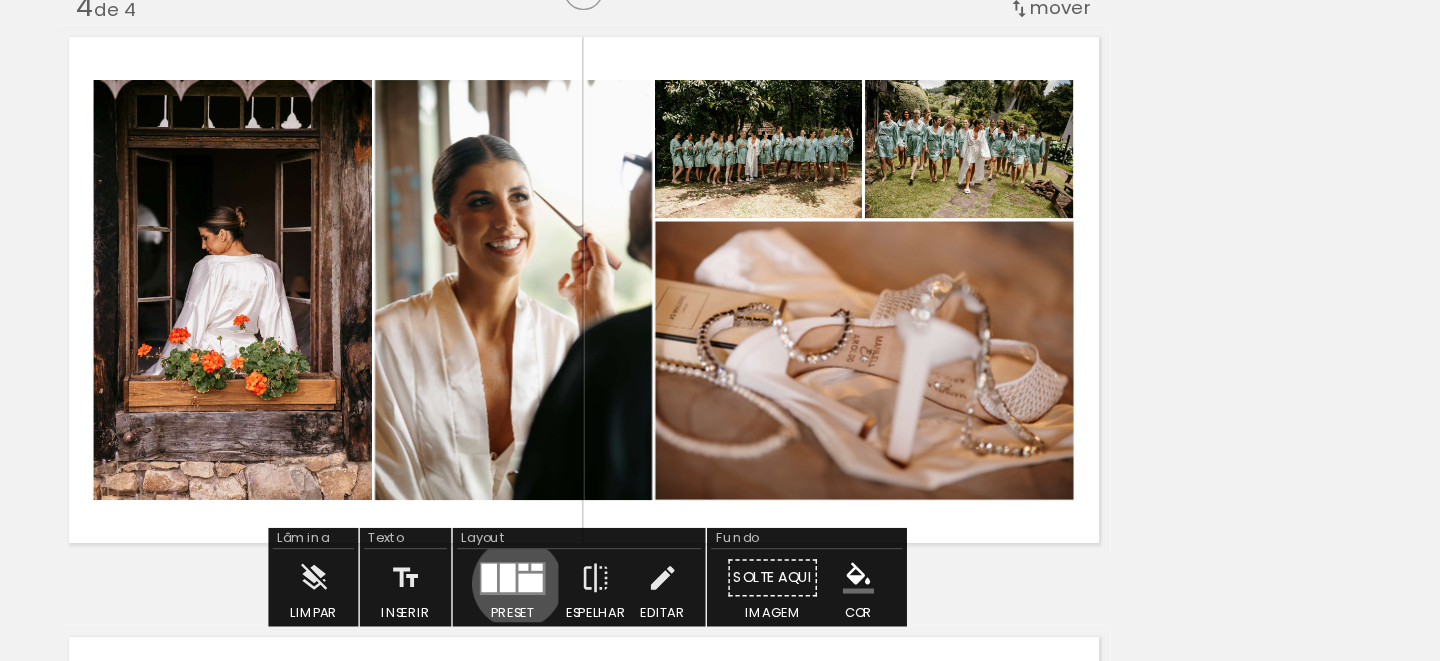 click at bounding box center (682, 528) 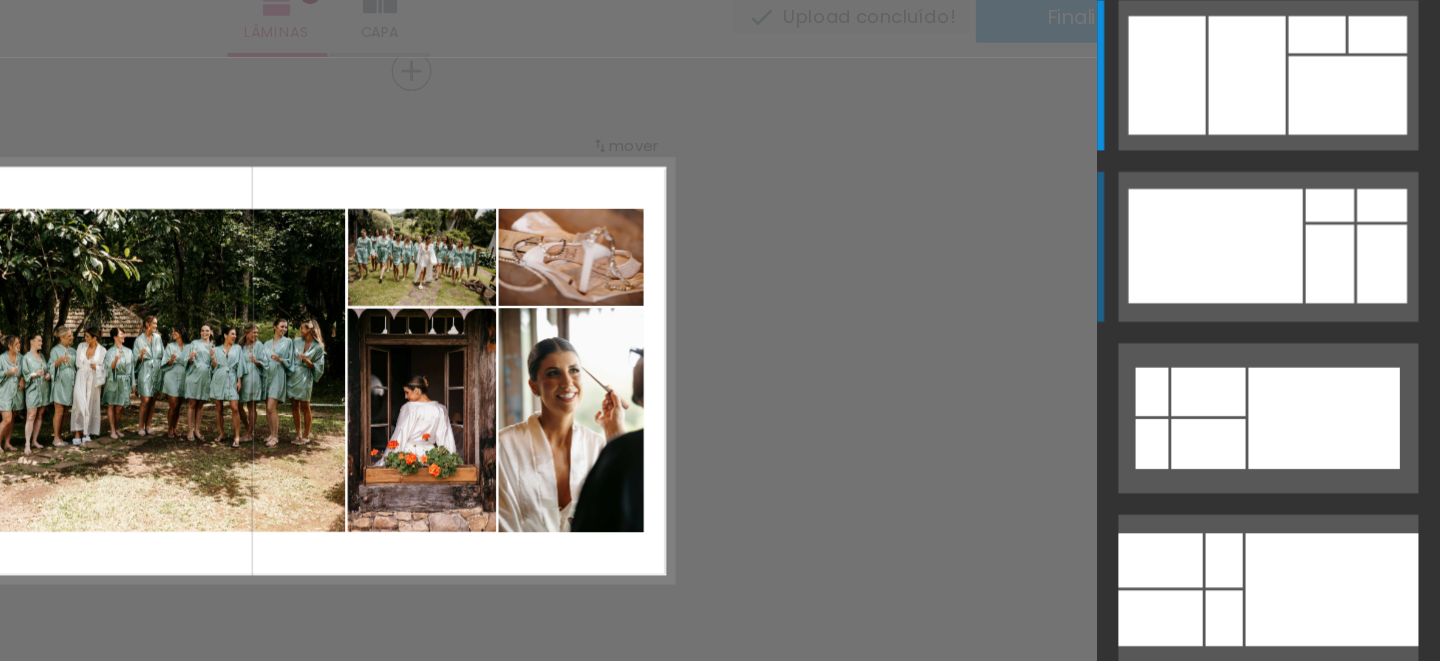 scroll, scrollTop: 1285, scrollLeft: 0, axis: vertical 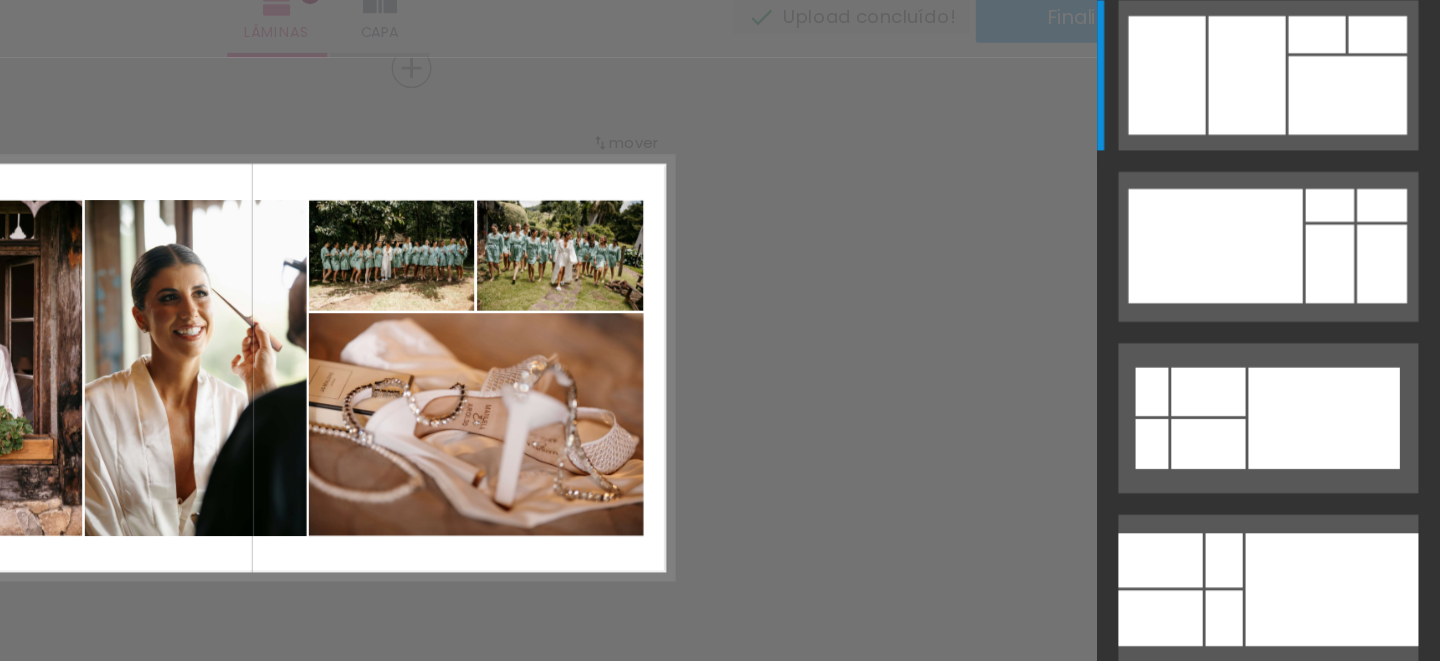 click on "Confirmar Cancelar" at bounding box center [720, -110] 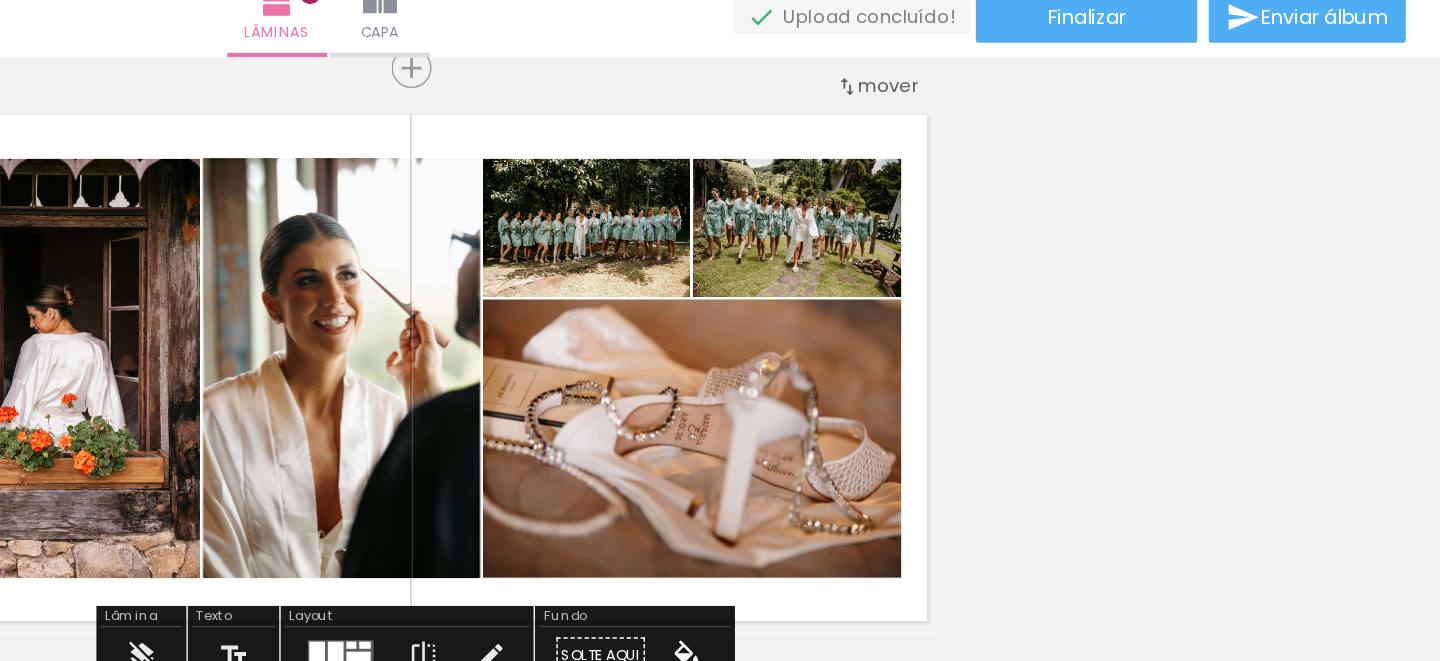 drag, startPoint x: 1125, startPoint y: 204, endPoint x: 1030, endPoint y: 204, distance: 95 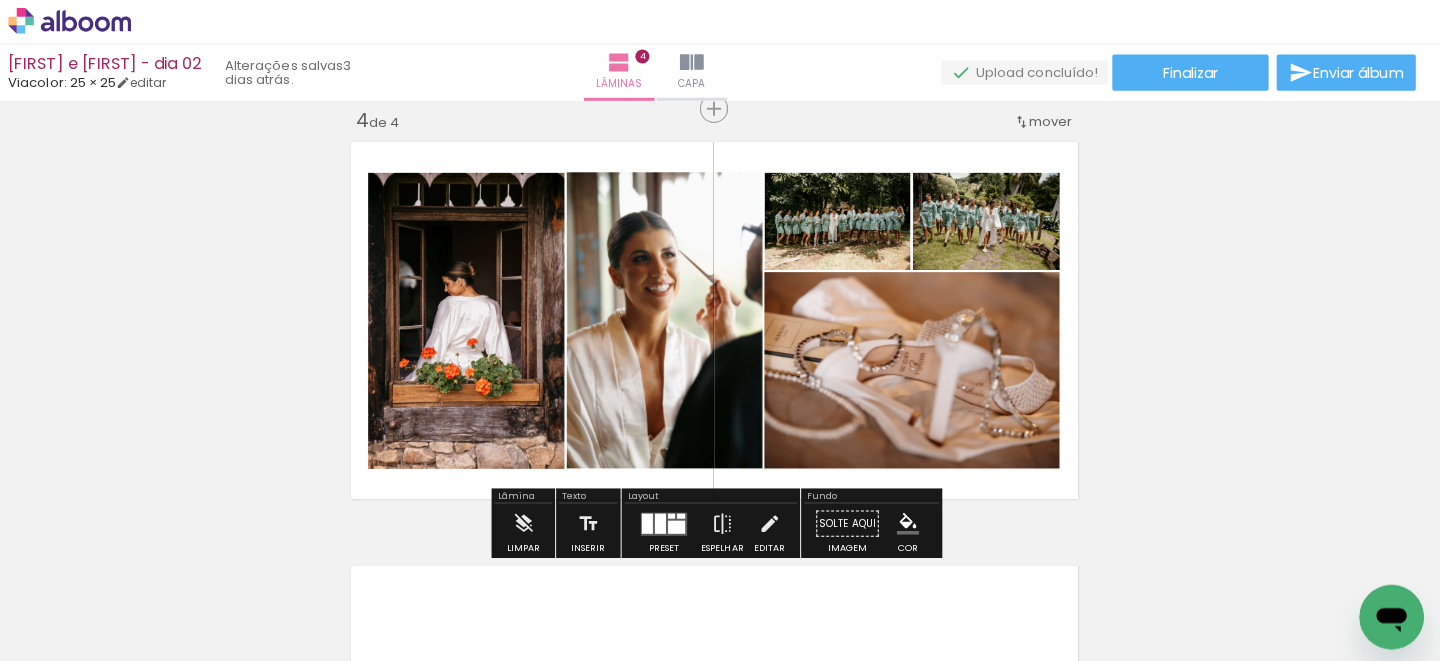 scroll, scrollTop: 0, scrollLeft: 0, axis: both 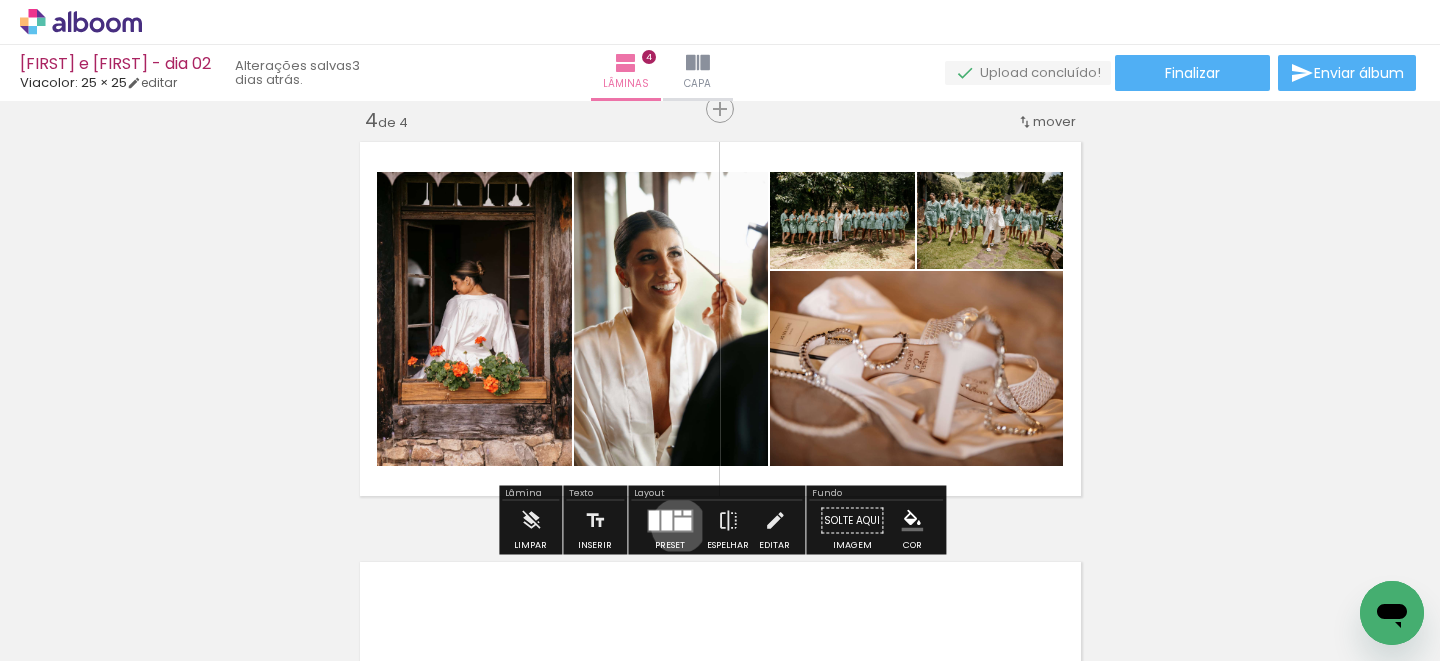 click at bounding box center (682, 523) 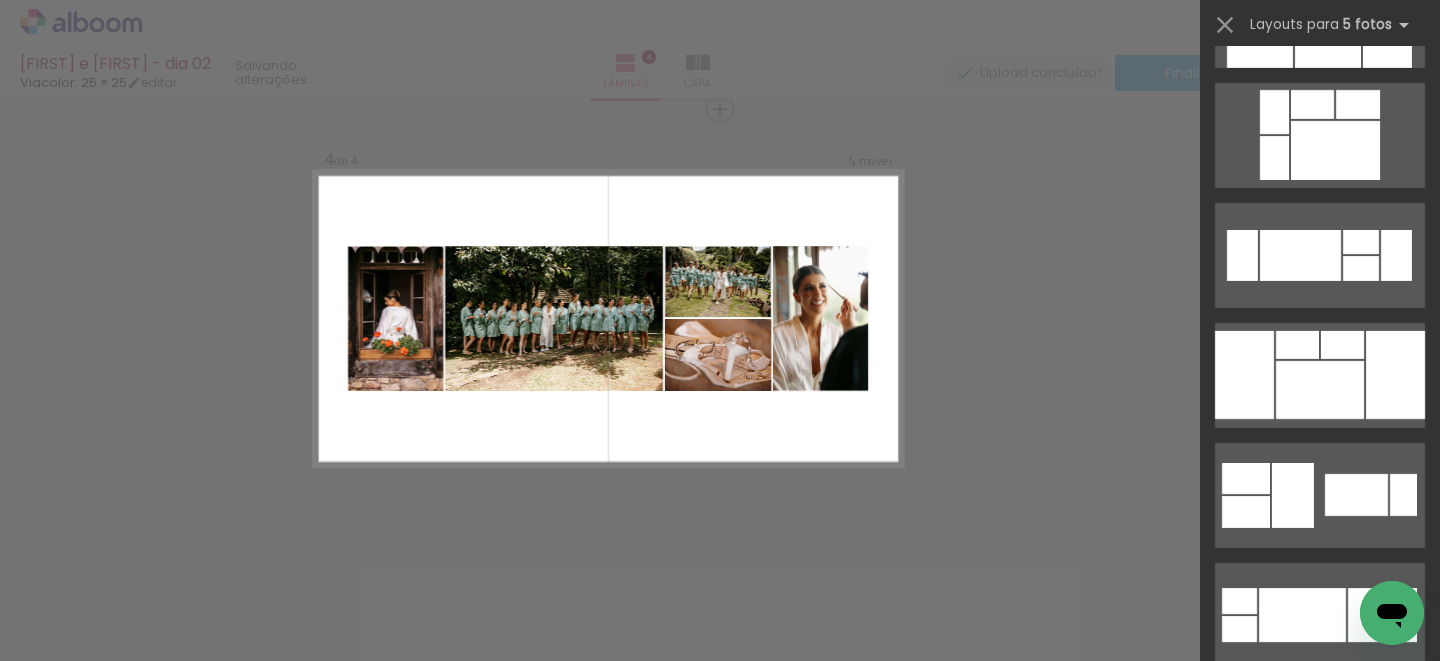 scroll, scrollTop: 702, scrollLeft: 0, axis: vertical 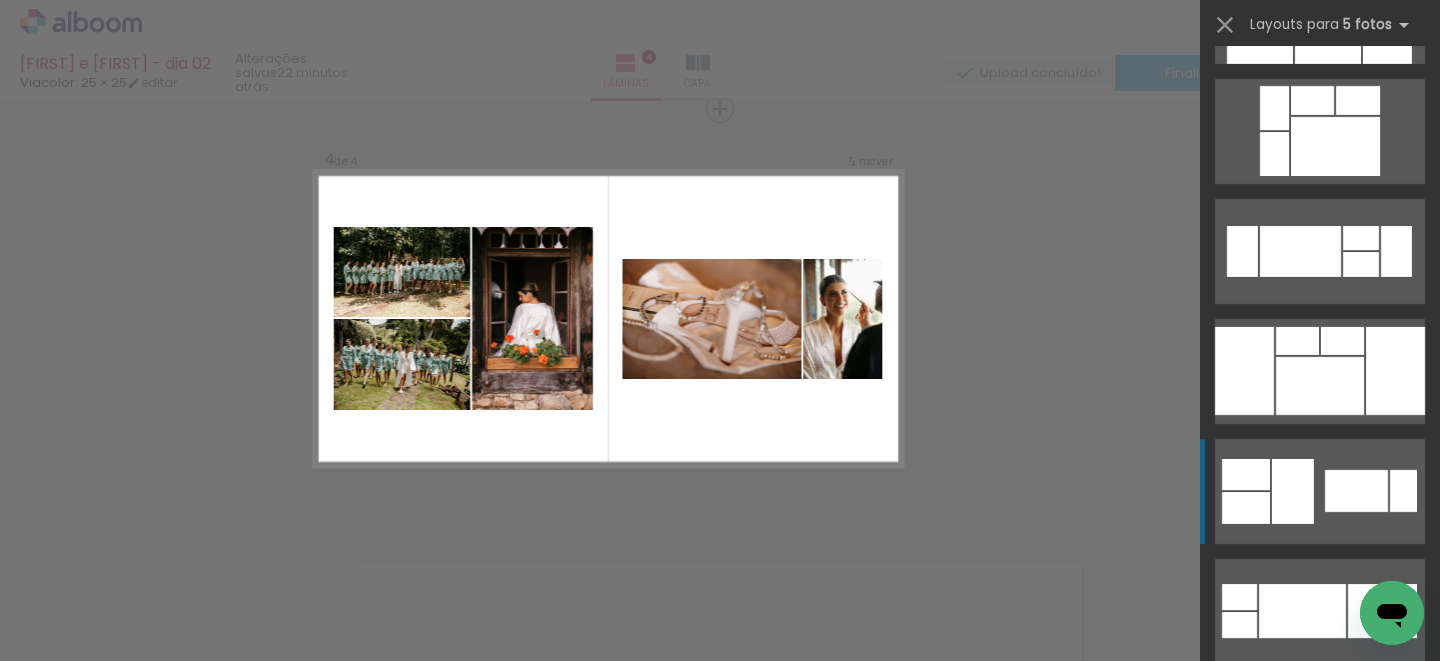 click at bounding box center [1320, 971] 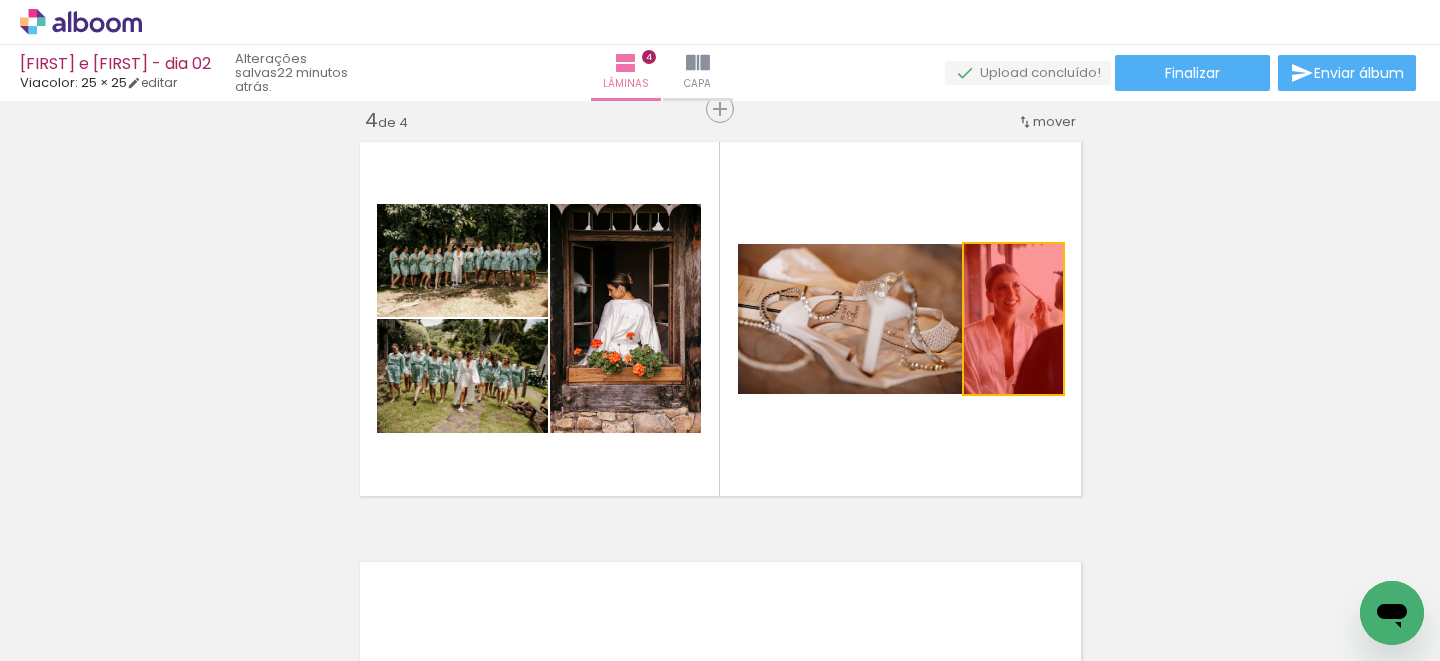 drag, startPoint x: 1026, startPoint y: 354, endPoint x: 1176, endPoint y: 348, distance: 150.11995 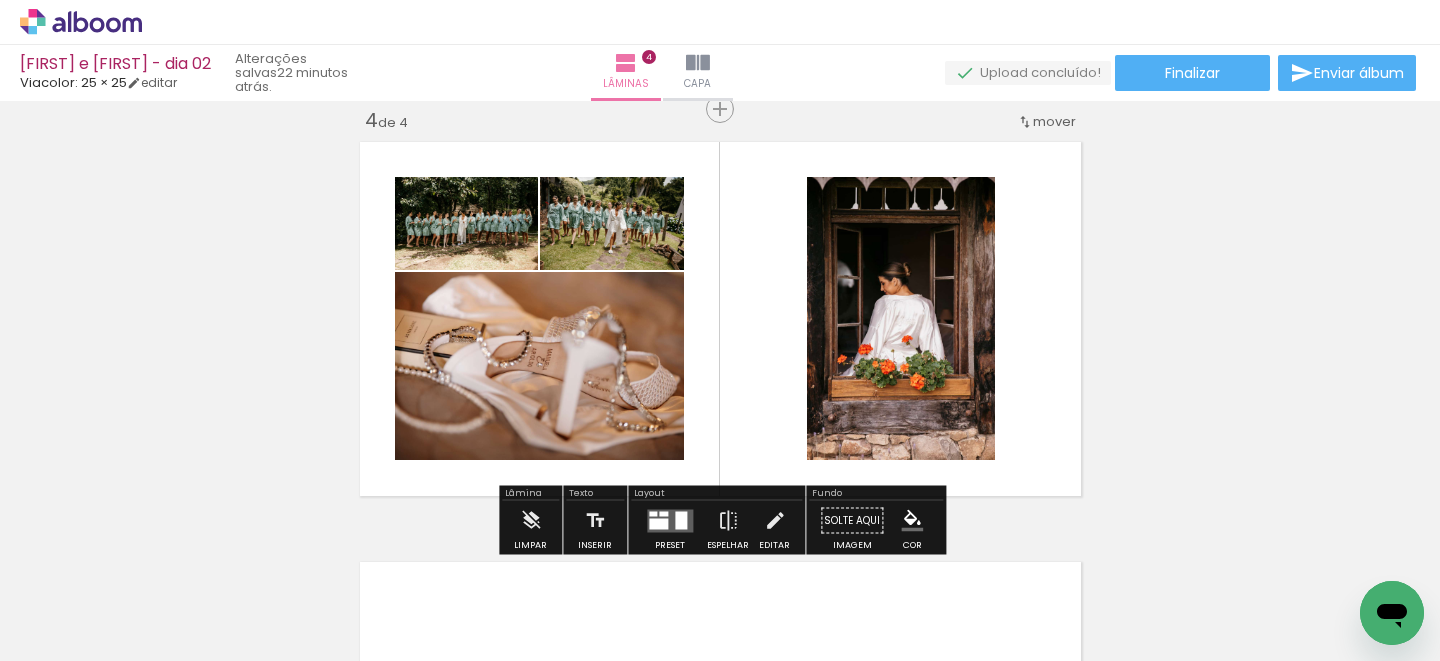 click at bounding box center [658, 523] 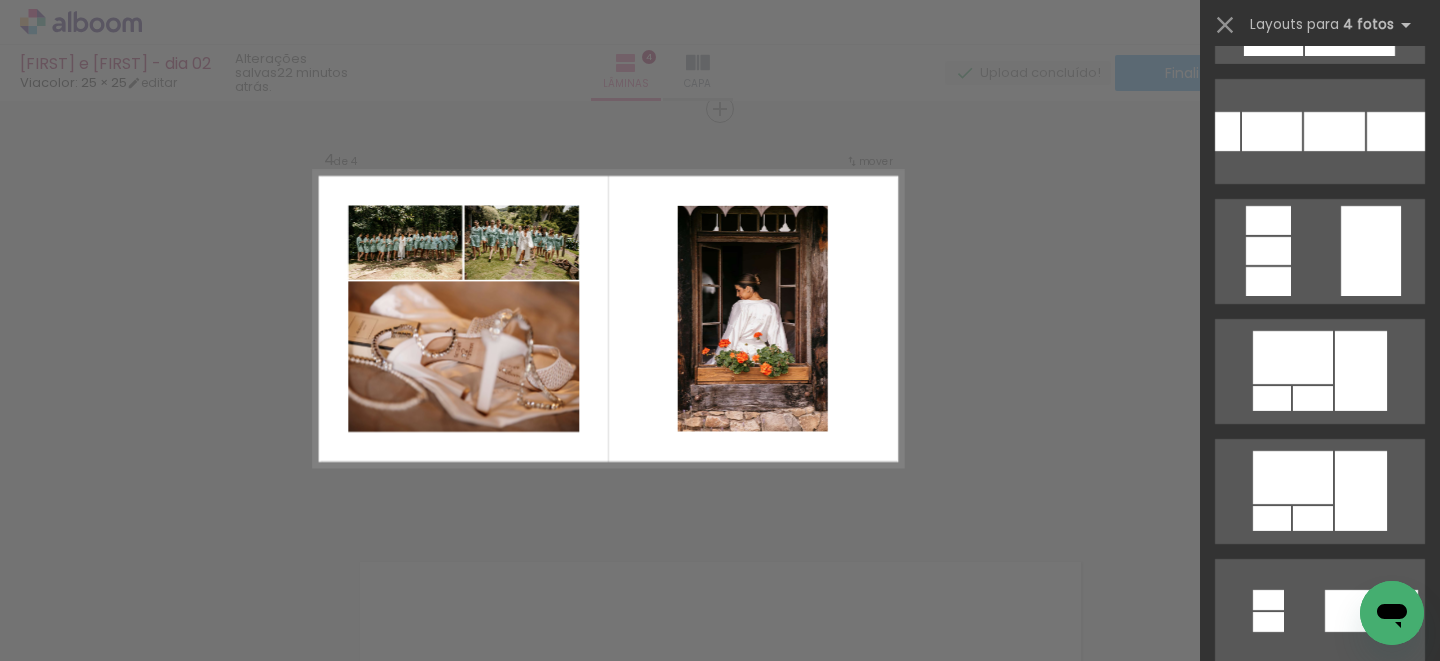 scroll, scrollTop: 0, scrollLeft: 0, axis: both 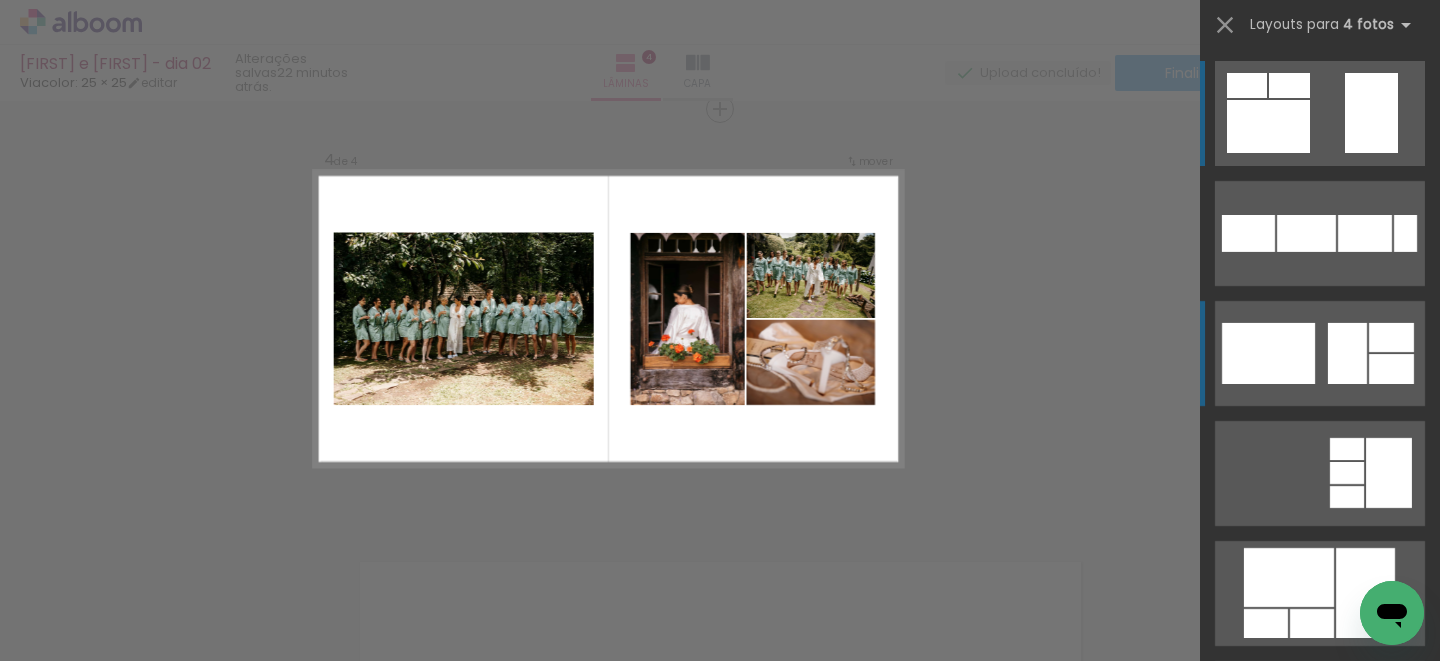 click at bounding box center [1320, 233] 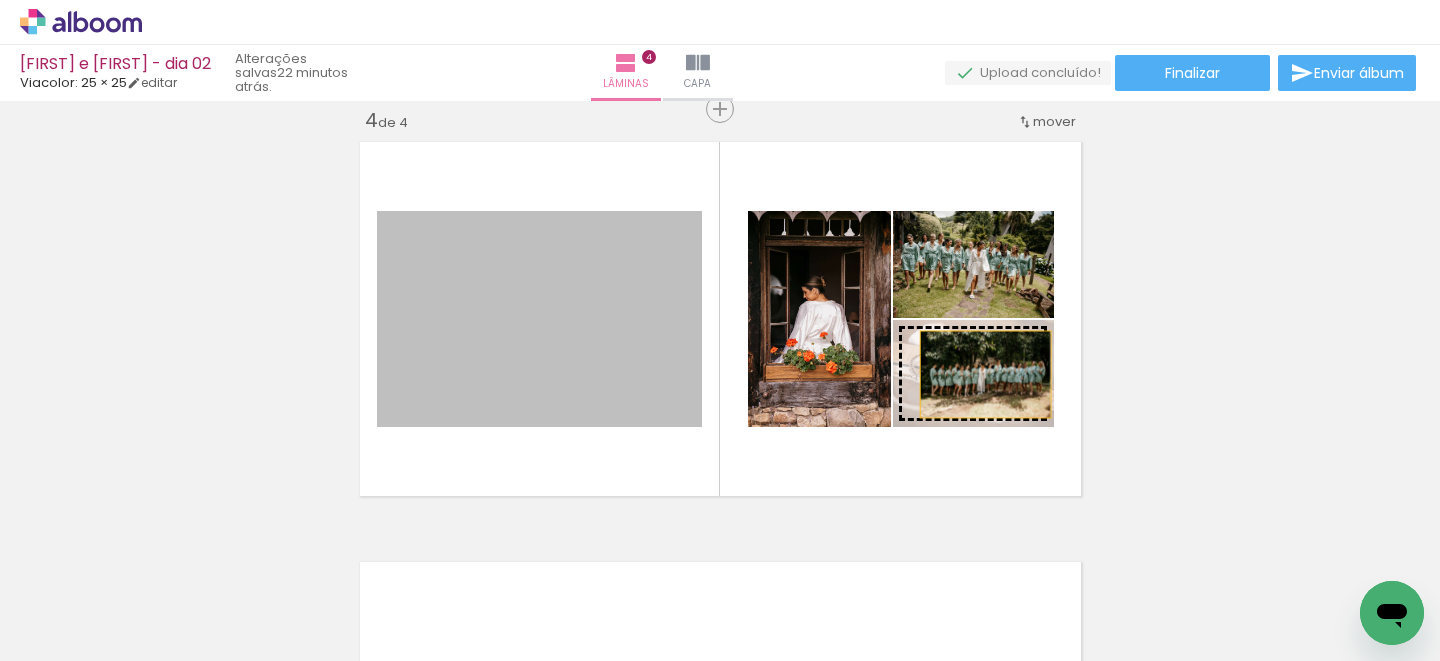 drag, startPoint x: 533, startPoint y: 318, endPoint x: 978, endPoint y: 372, distance: 448.26443 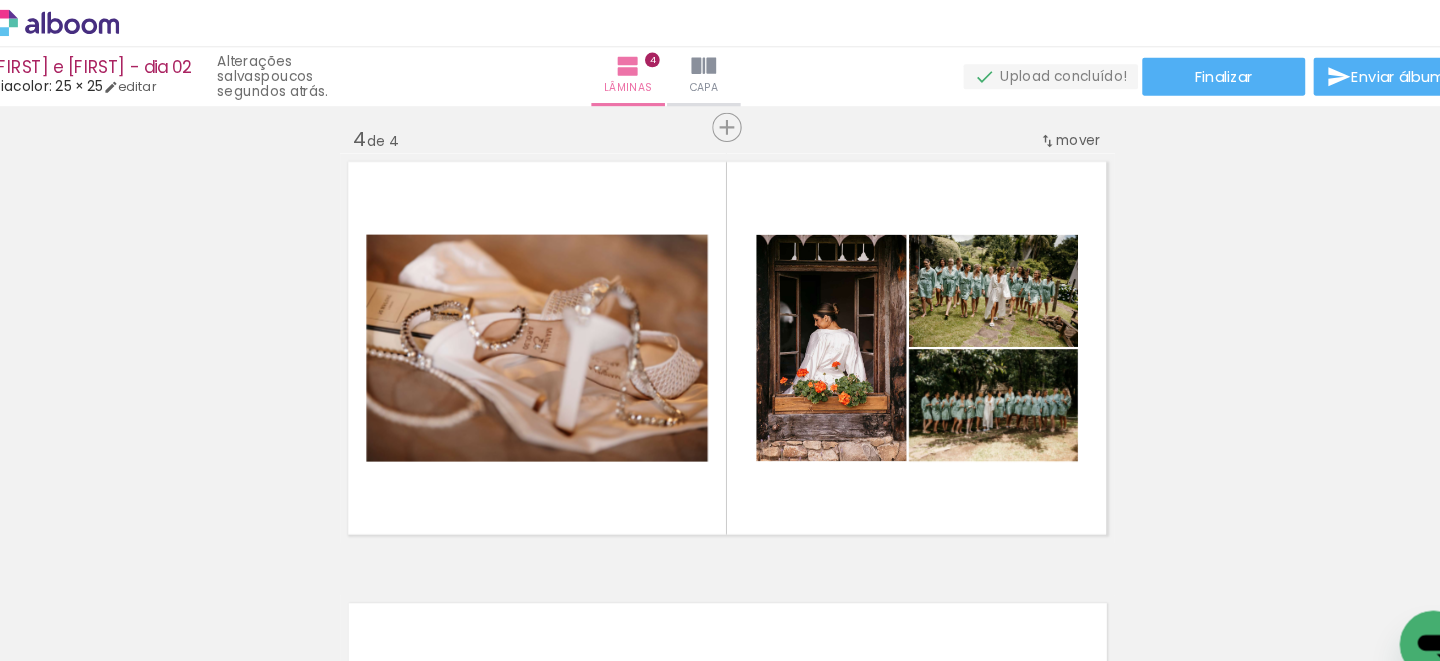 scroll, scrollTop: 1271, scrollLeft: 0, axis: vertical 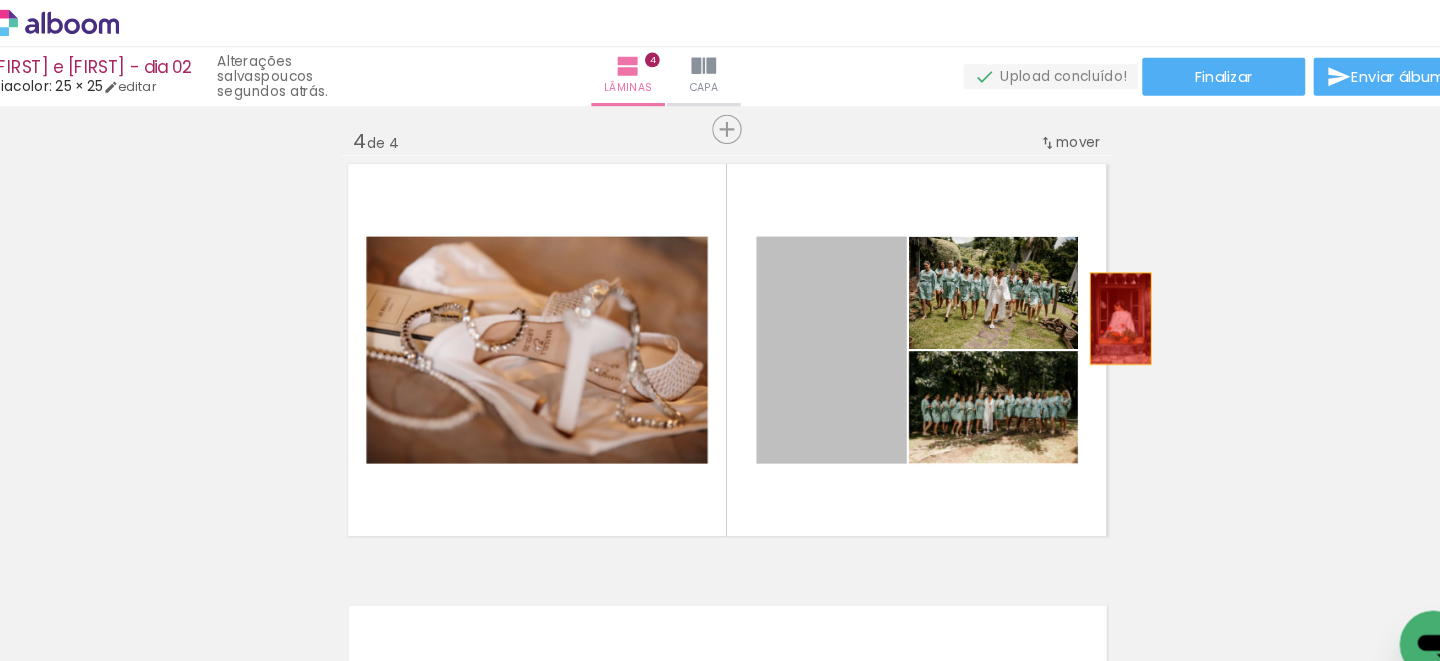 drag, startPoint x: 814, startPoint y: 315, endPoint x: 1132, endPoint y: 294, distance: 318.69263 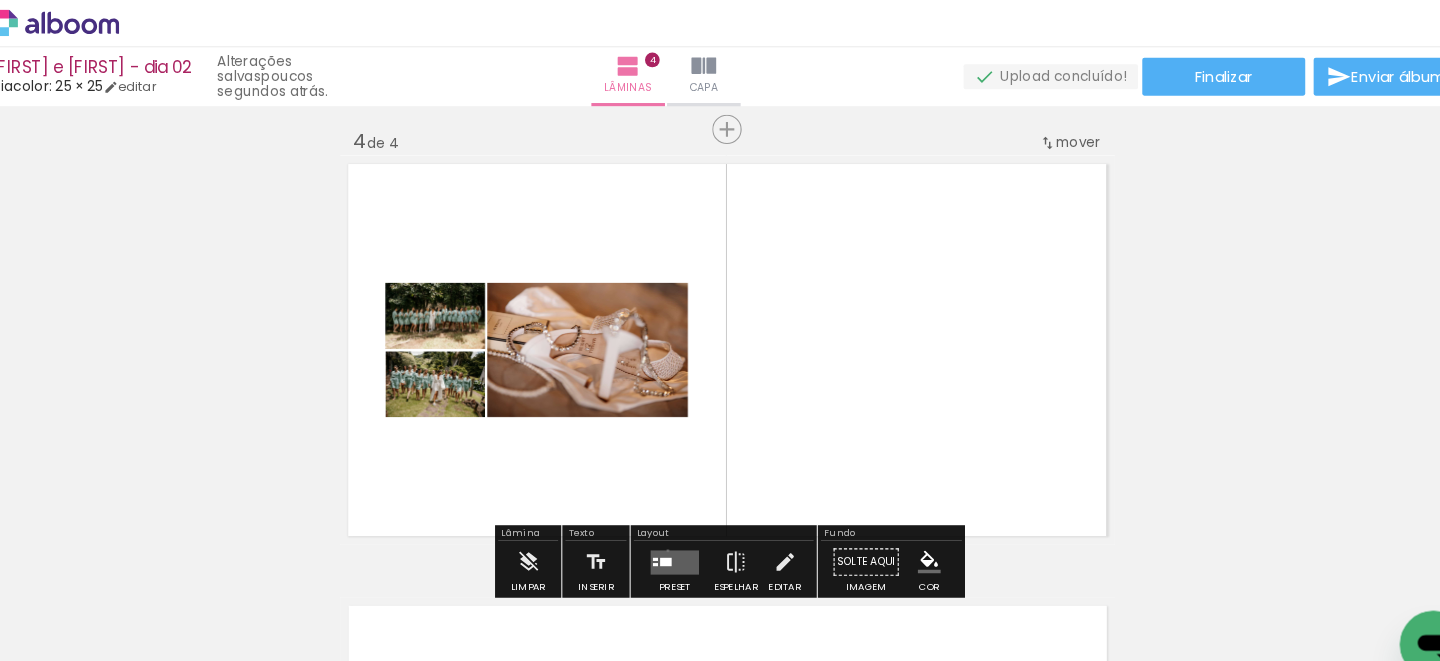 click at bounding box center [670, 534] 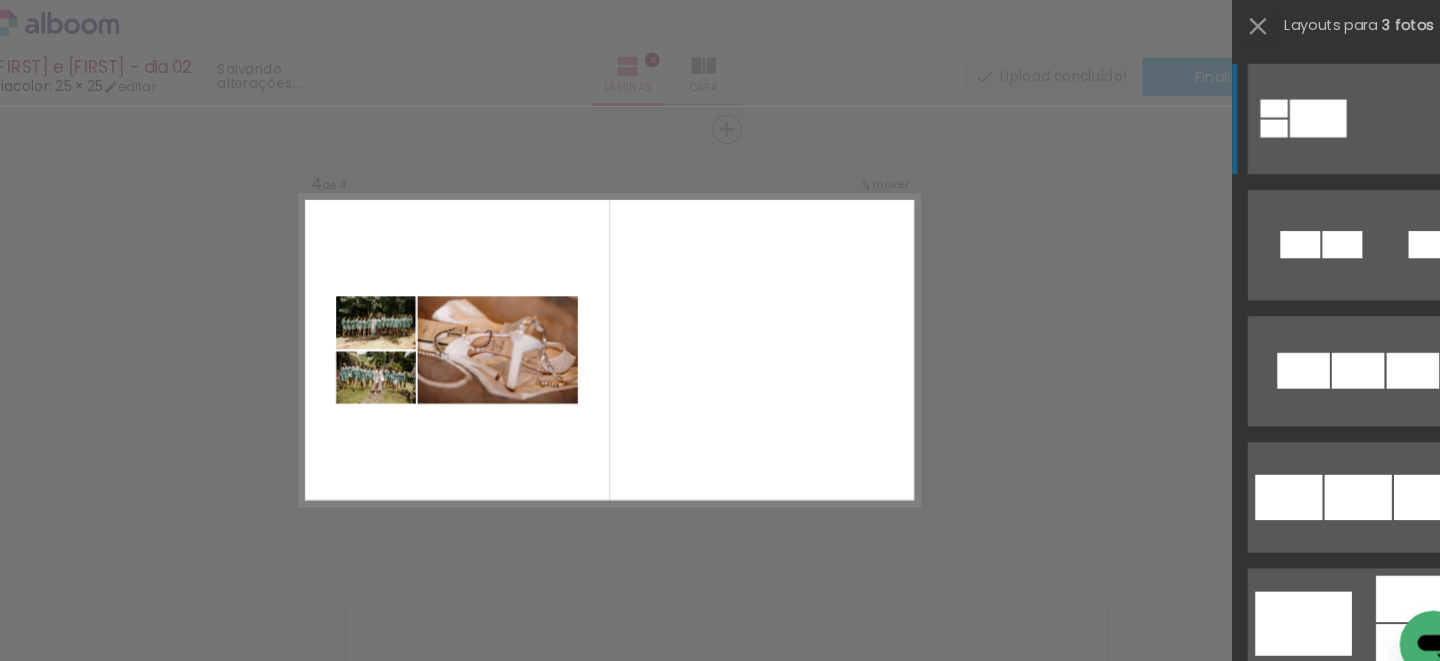 scroll, scrollTop: 0, scrollLeft: 0, axis: both 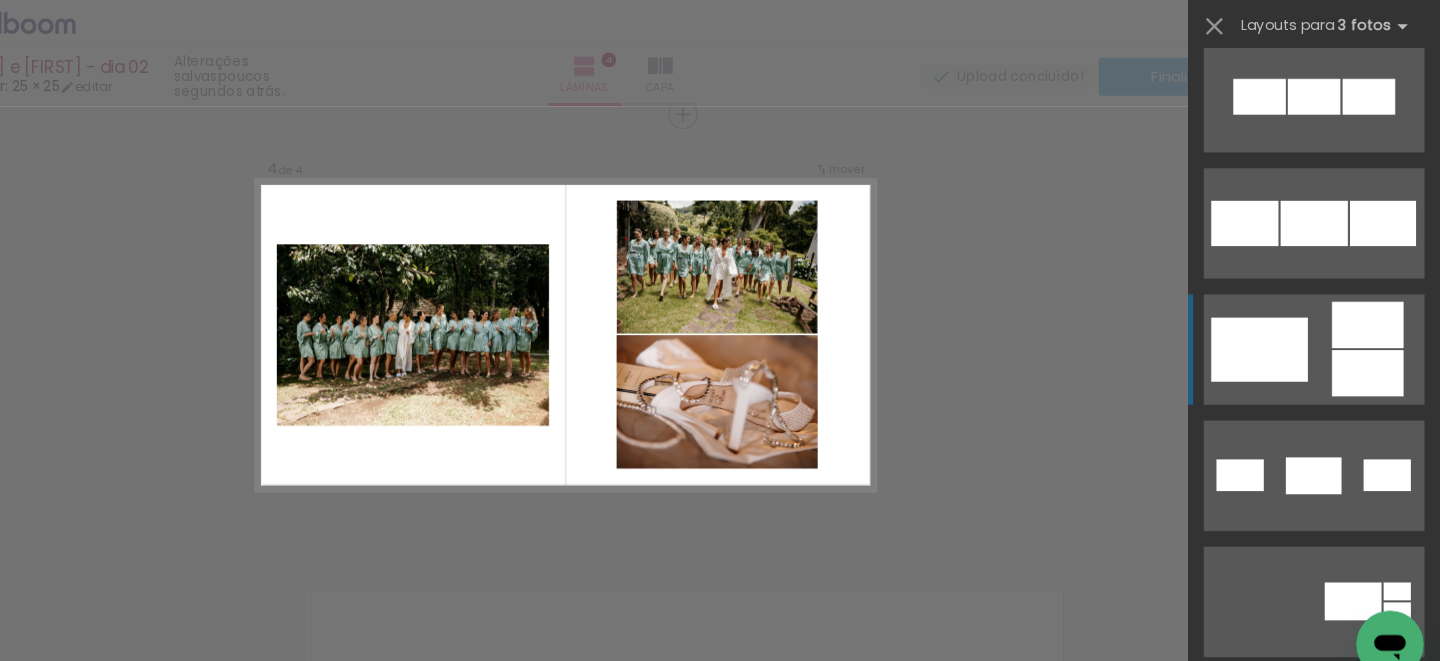 click at bounding box center [1320, -28] 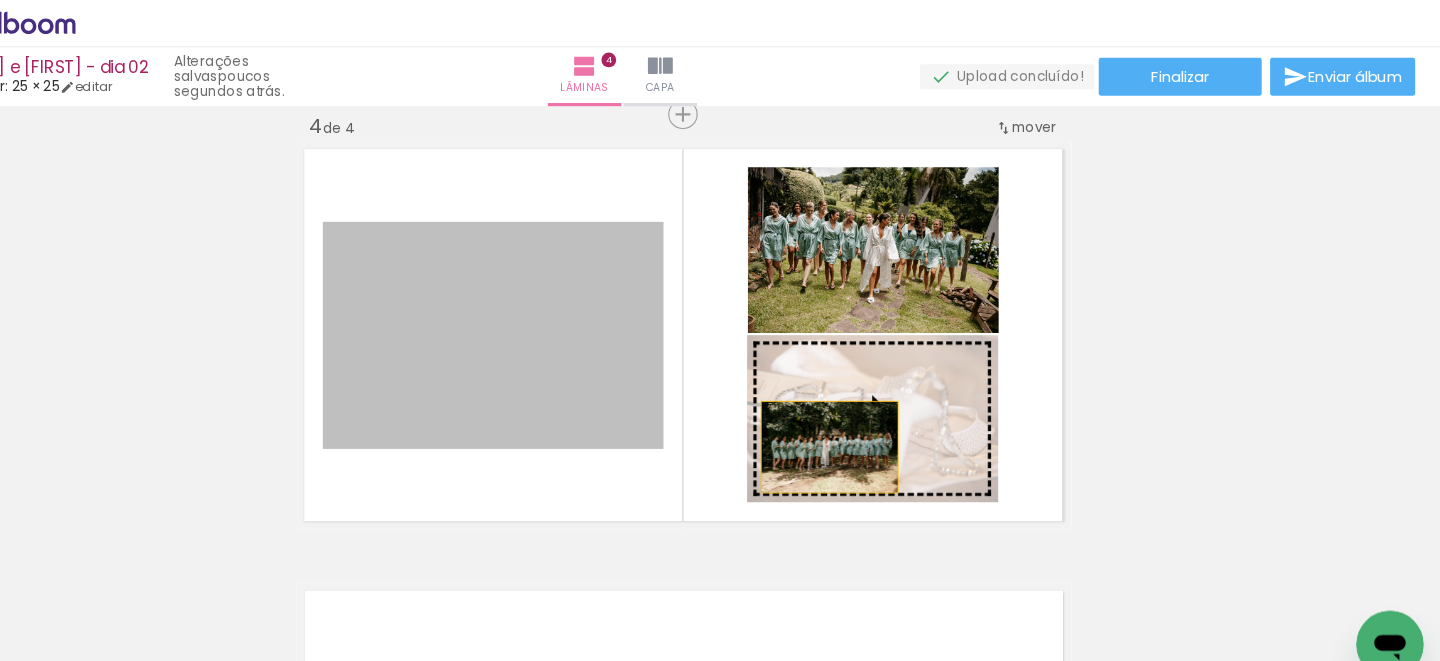 drag, startPoint x: 577, startPoint y: 366, endPoint x: 902, endPoint y: 434, distance: 332.03766 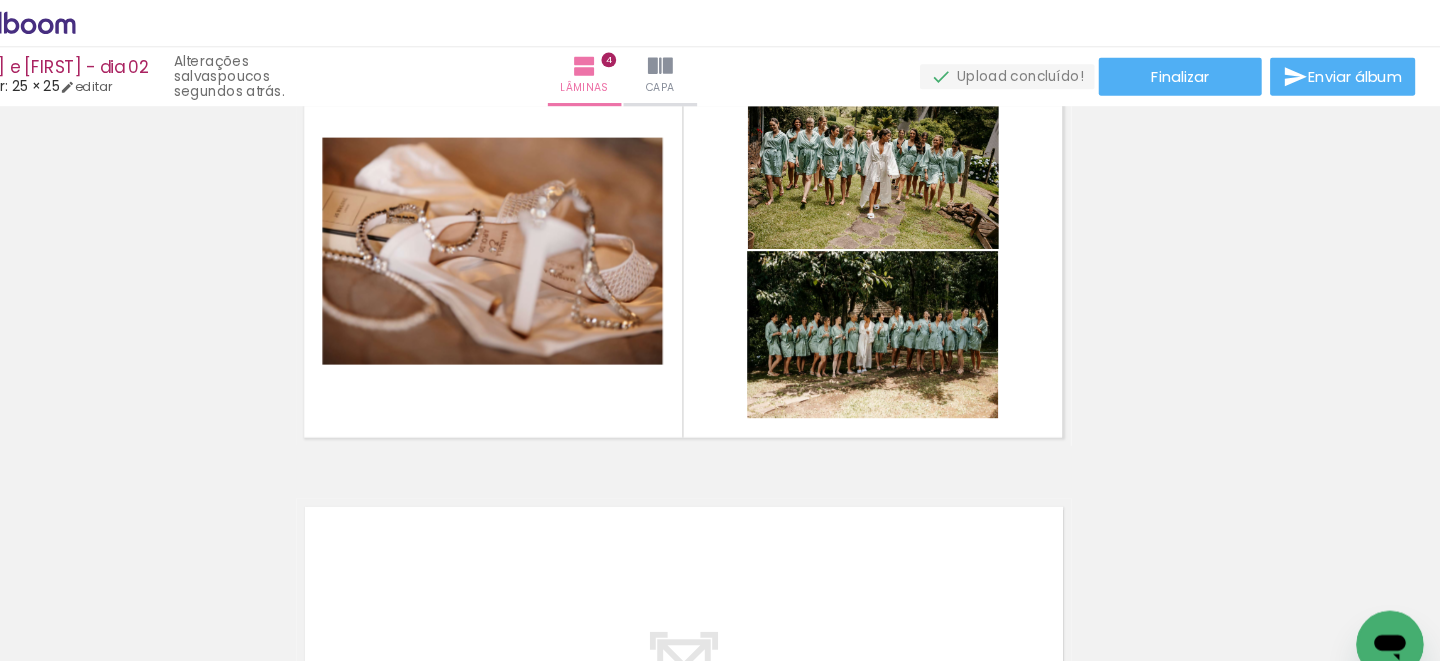 scroll, scrollTop: 1371, scrollLeft: 0, axis: vertical 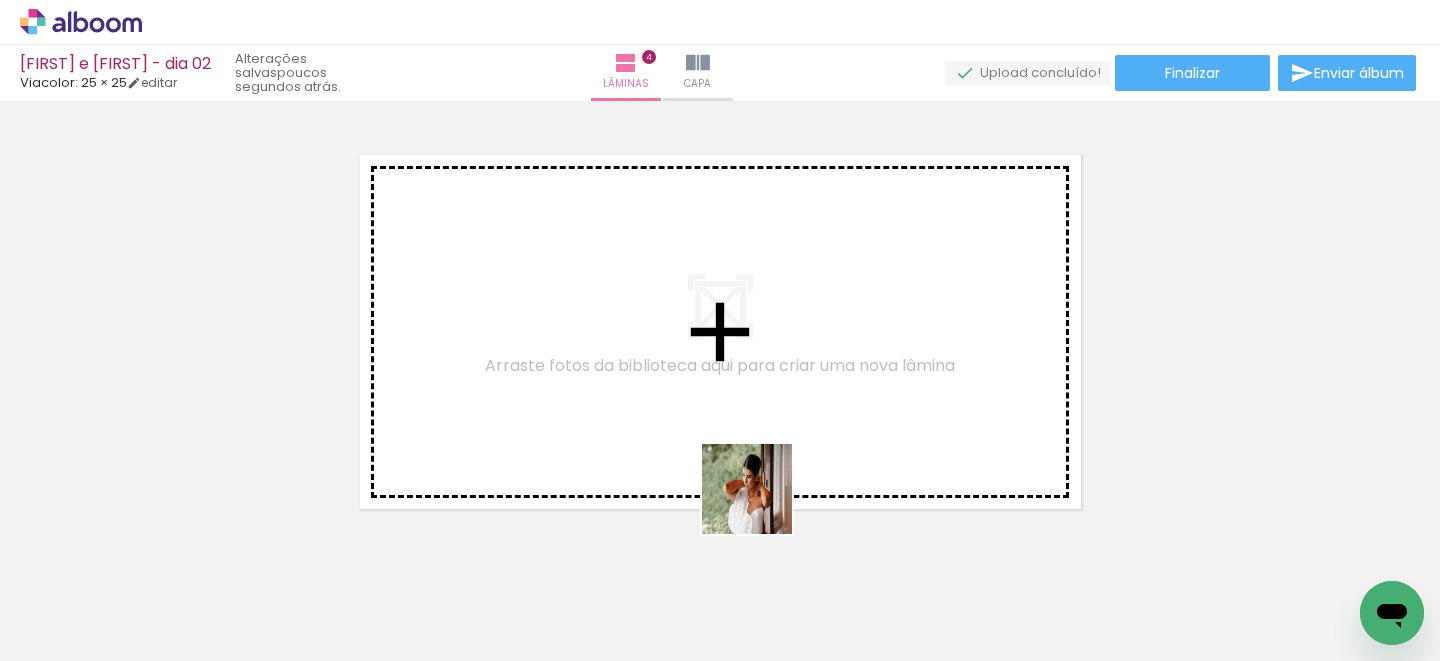 drag, startPoint x: 887, startPoint y: 596, endPoint x: 597, endPoint y: 403, distance: 348.35184 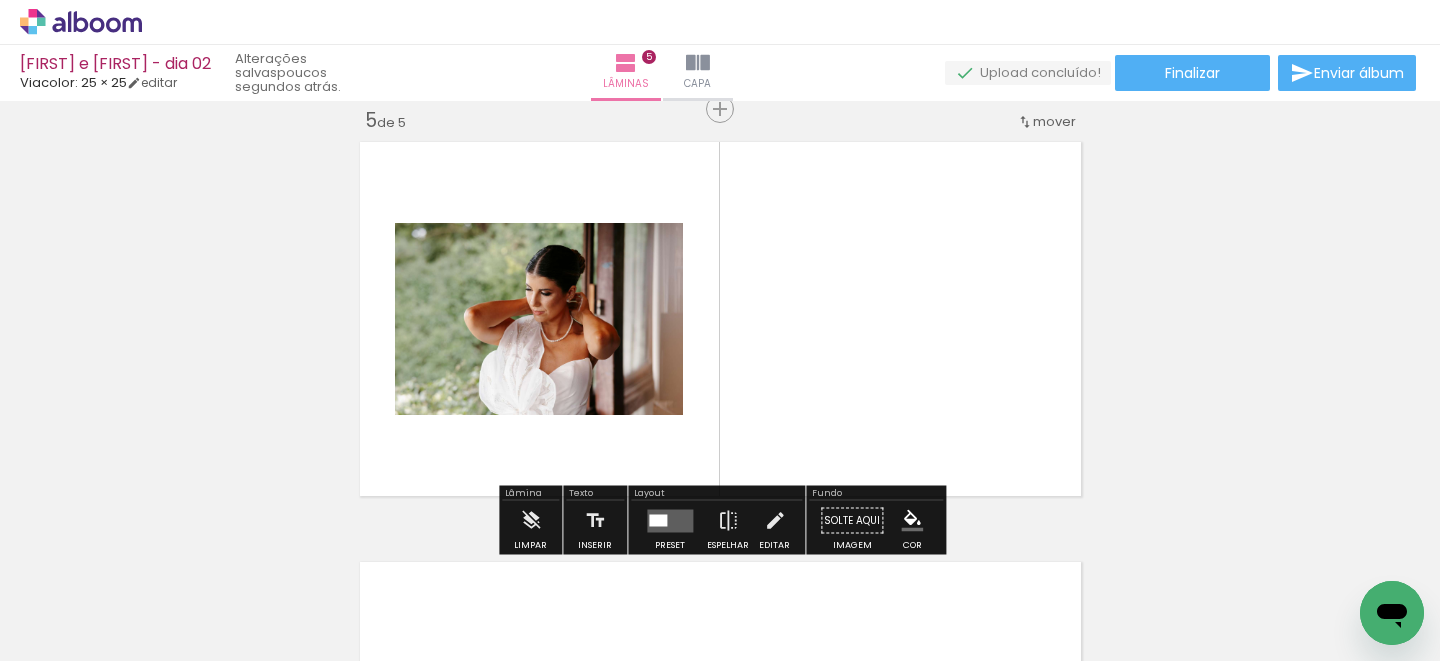 scroll, scrollTop: 1705, scrollLeft: 0, axis: vertical 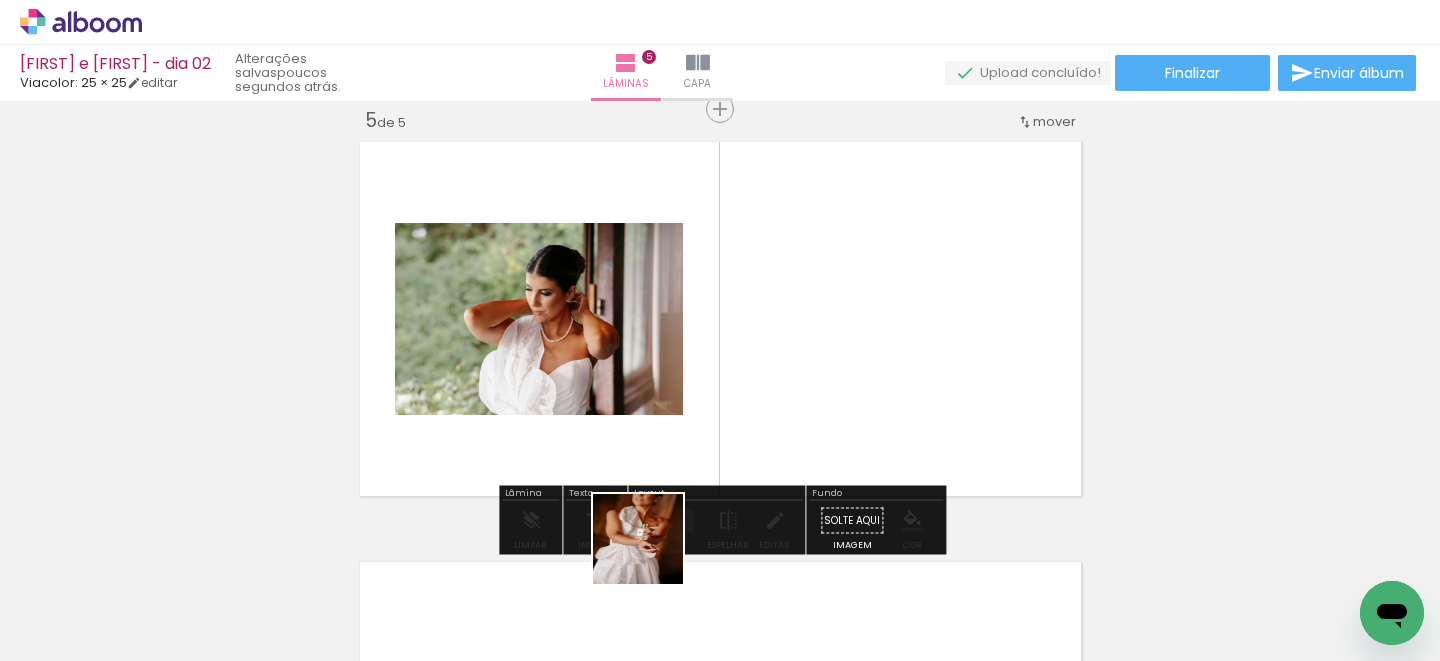 drag, startPoint x: 653, startPoint y: 587, endPoint x: 674, endPoint y: 399, distance: 189.16924 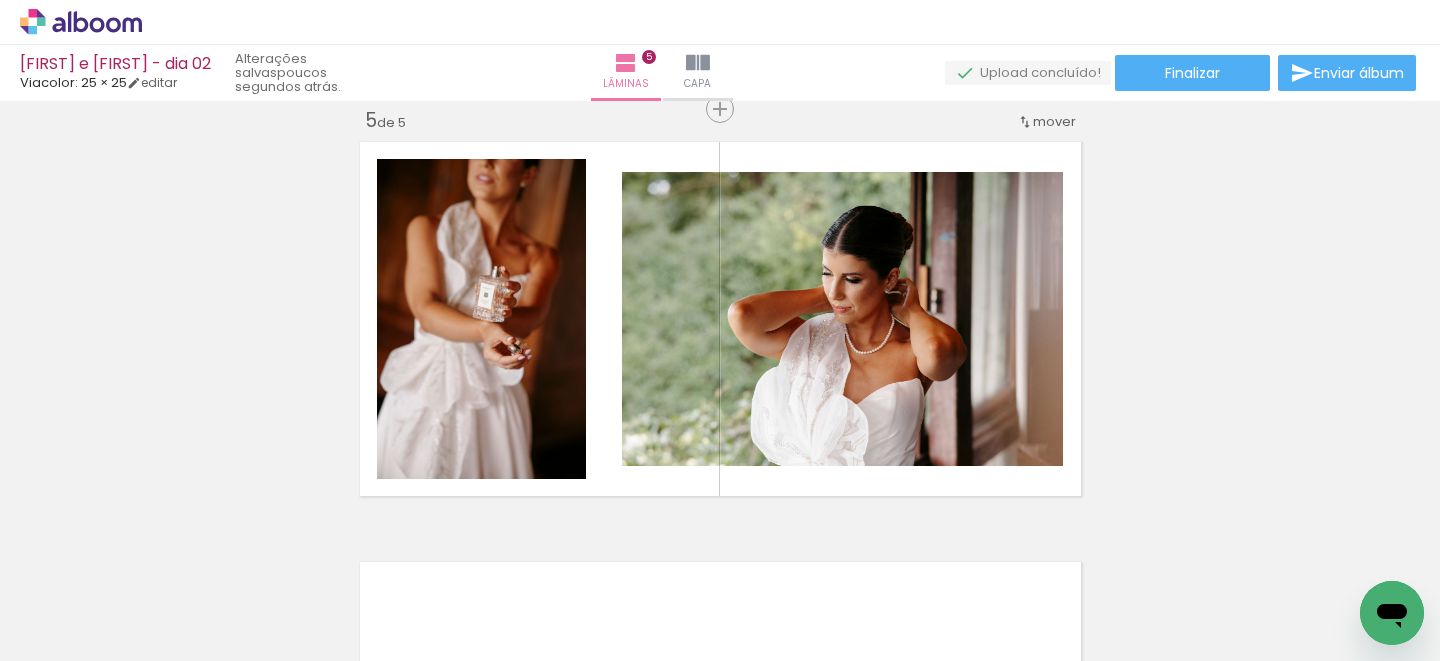 scroll, scrollTop: 0, scrollLeft: 5786, axis: horizontal 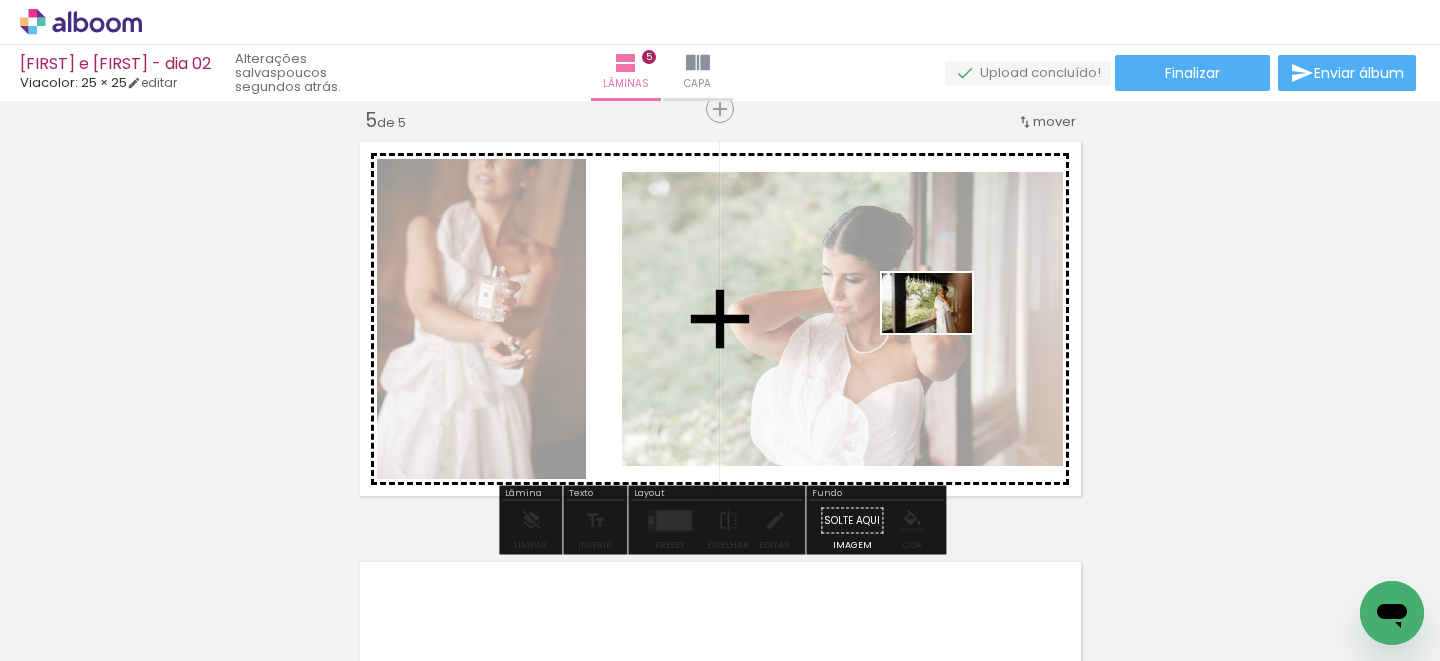 drag, startPoint x: 478, startPoint y: 598, endPoint x: 942, endPoint y: 333, distance: 534.3417 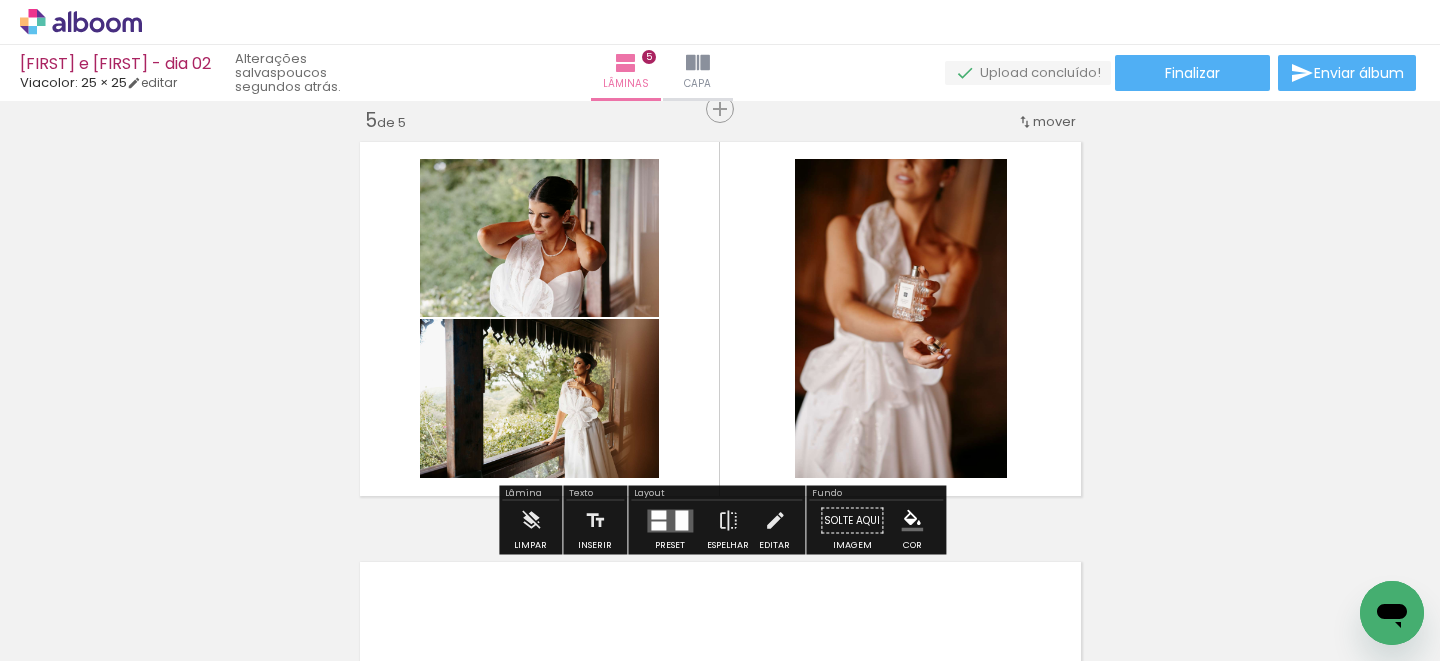 scroll, scrollTop: 0, scrollLeft: 5880, axis: horizontal 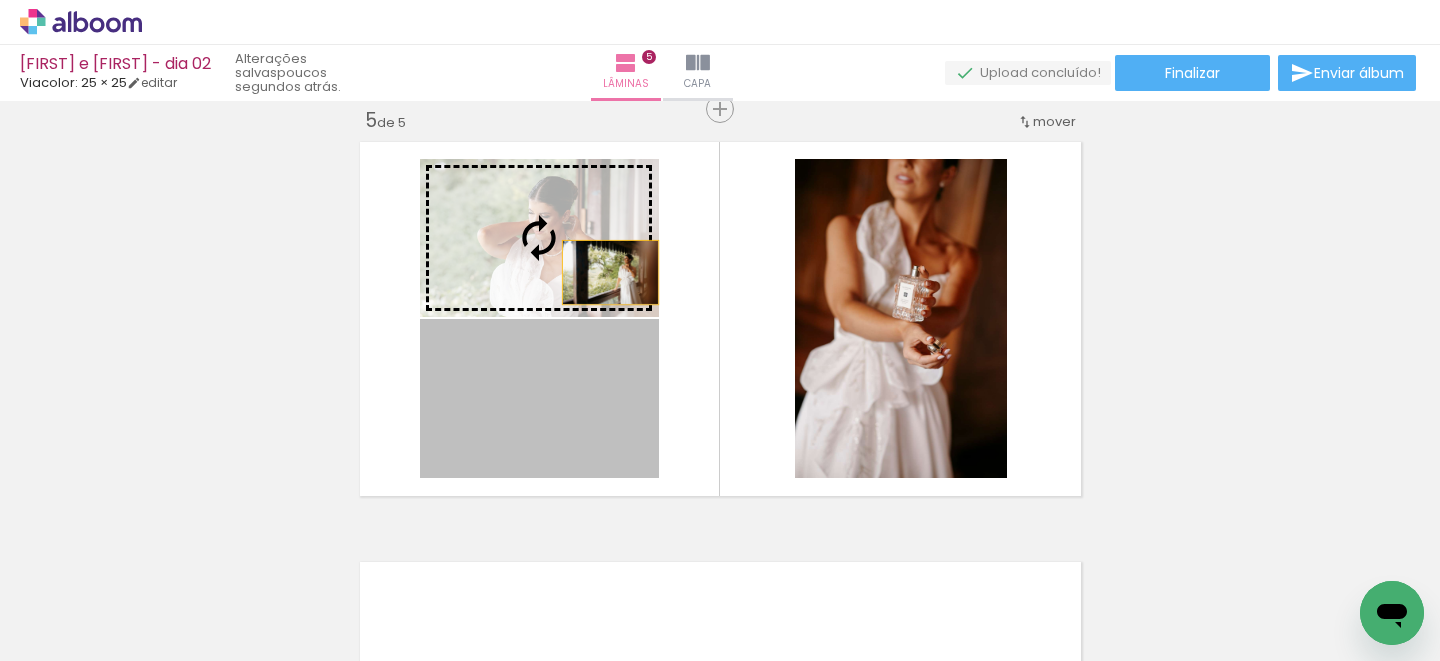 drag, startPoint x: 617, startPoint y: 443, endPoint x: 609, endPoint y: 269, distance: 174.1838 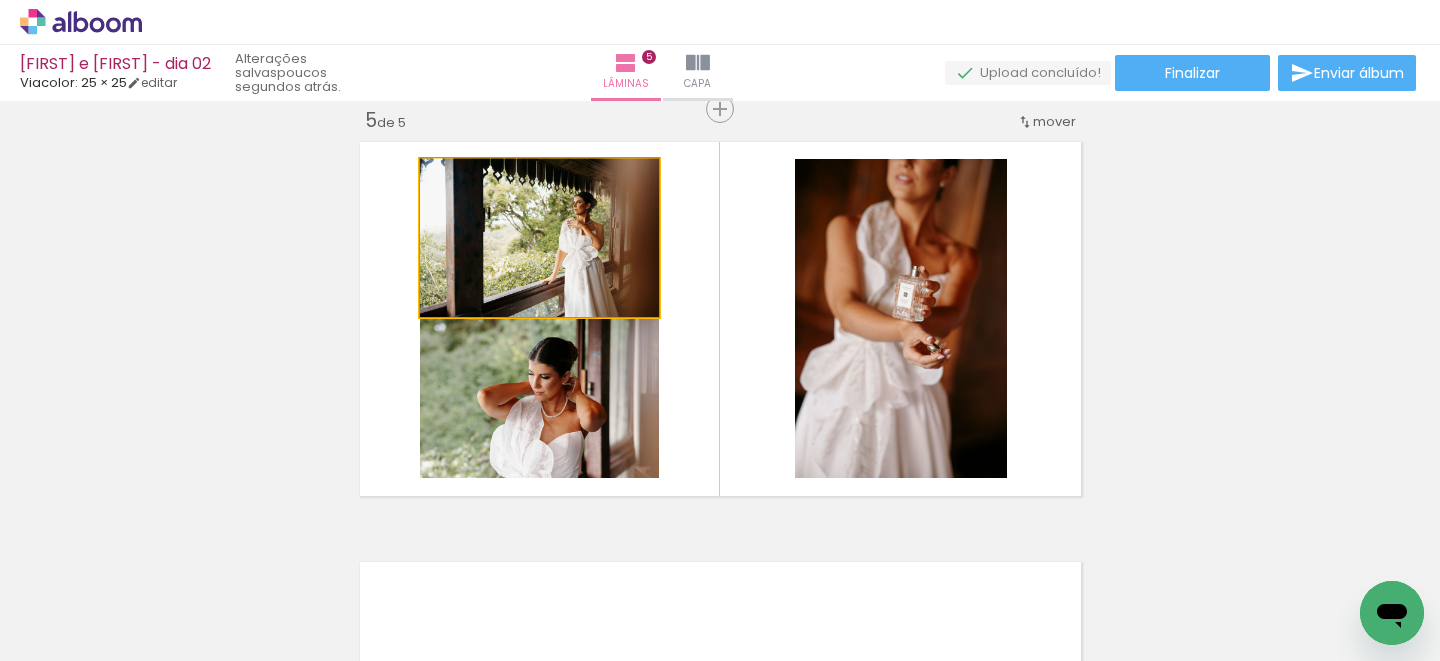 drag, startPoint x: 580, startPoint y: 274, endPoint x: 577, endPoint y: 365, distance: 91.04944 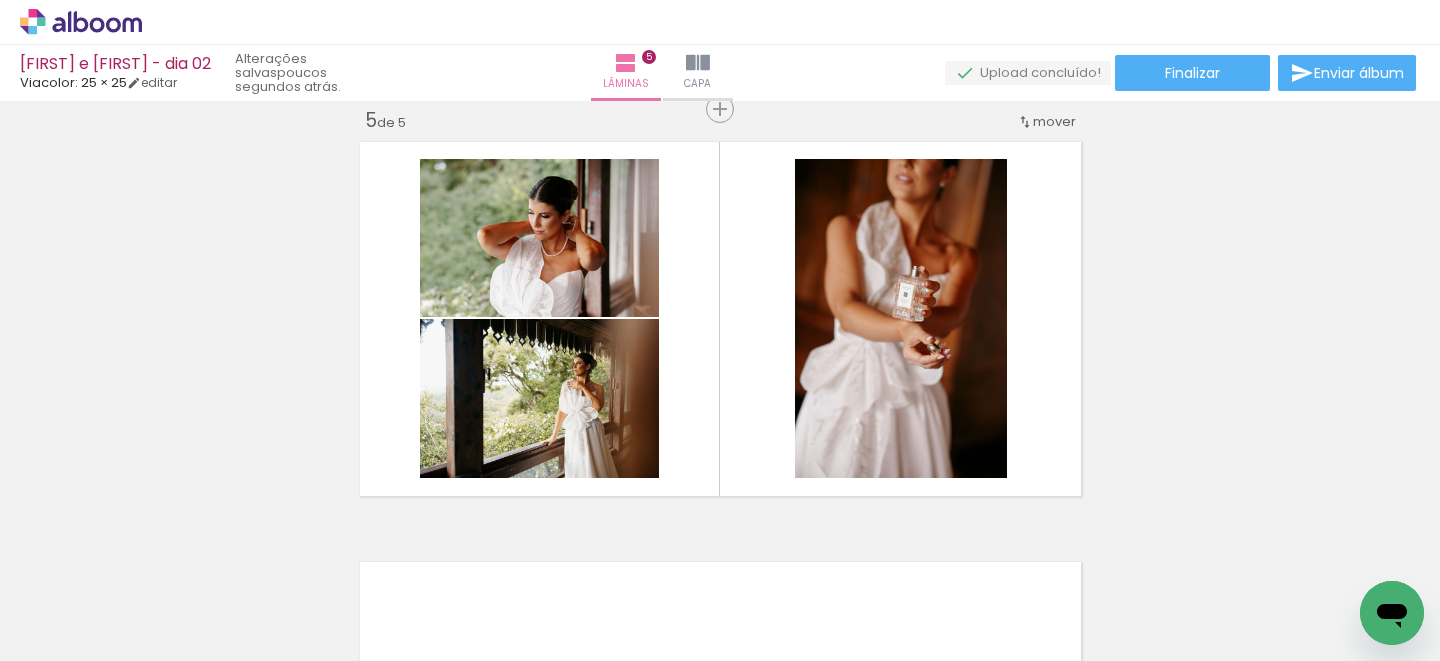 scroll, scrollTop: 0, scrollLeft: 5983, axis: horizontal 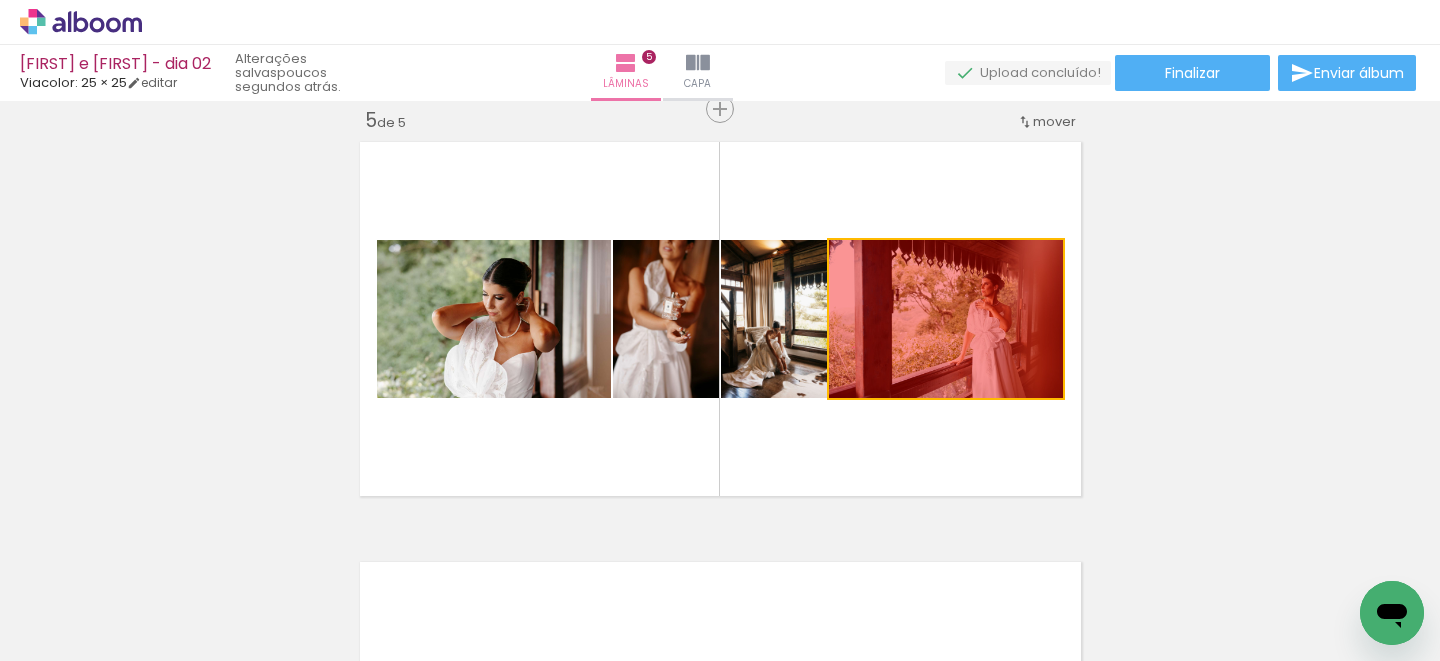 drag, startPoint x: 993, startPoint y: 360, endPoint x: 1273, endPoint y: 360, distance: 280 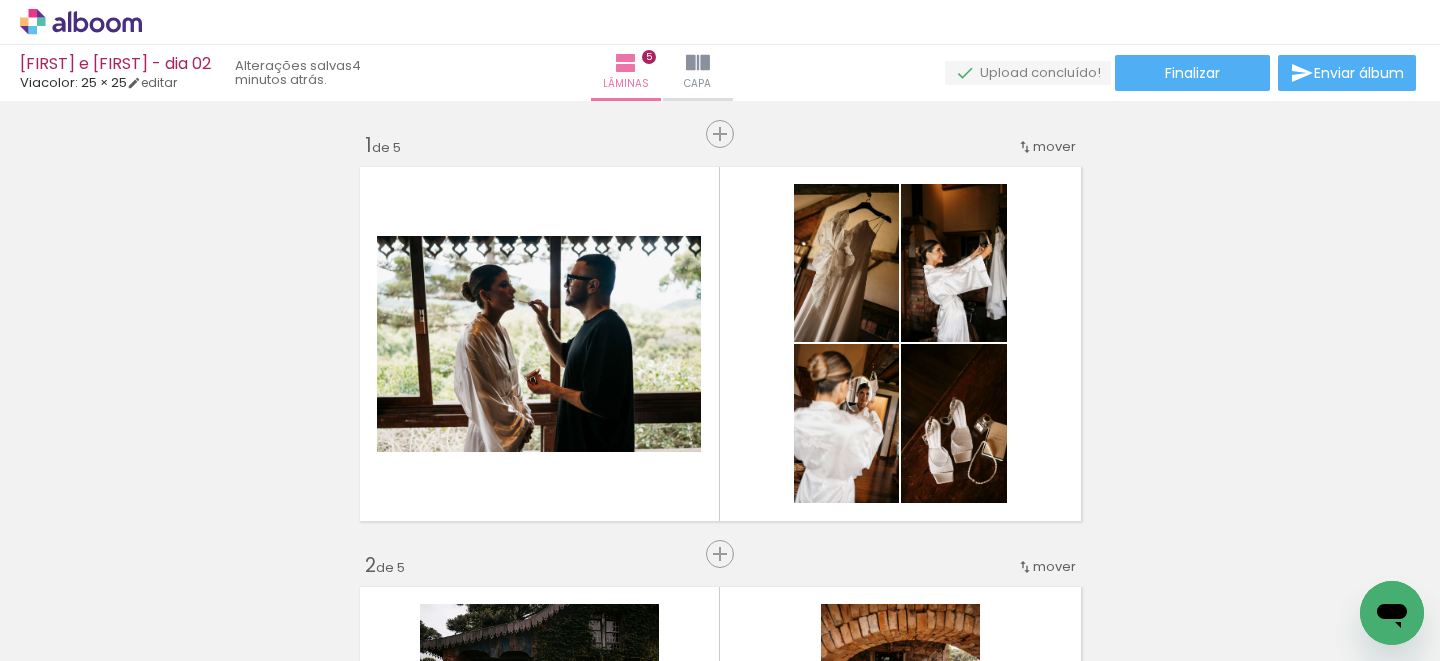scroll, scrollTop: 0, scrollLeft: 0, axis: both 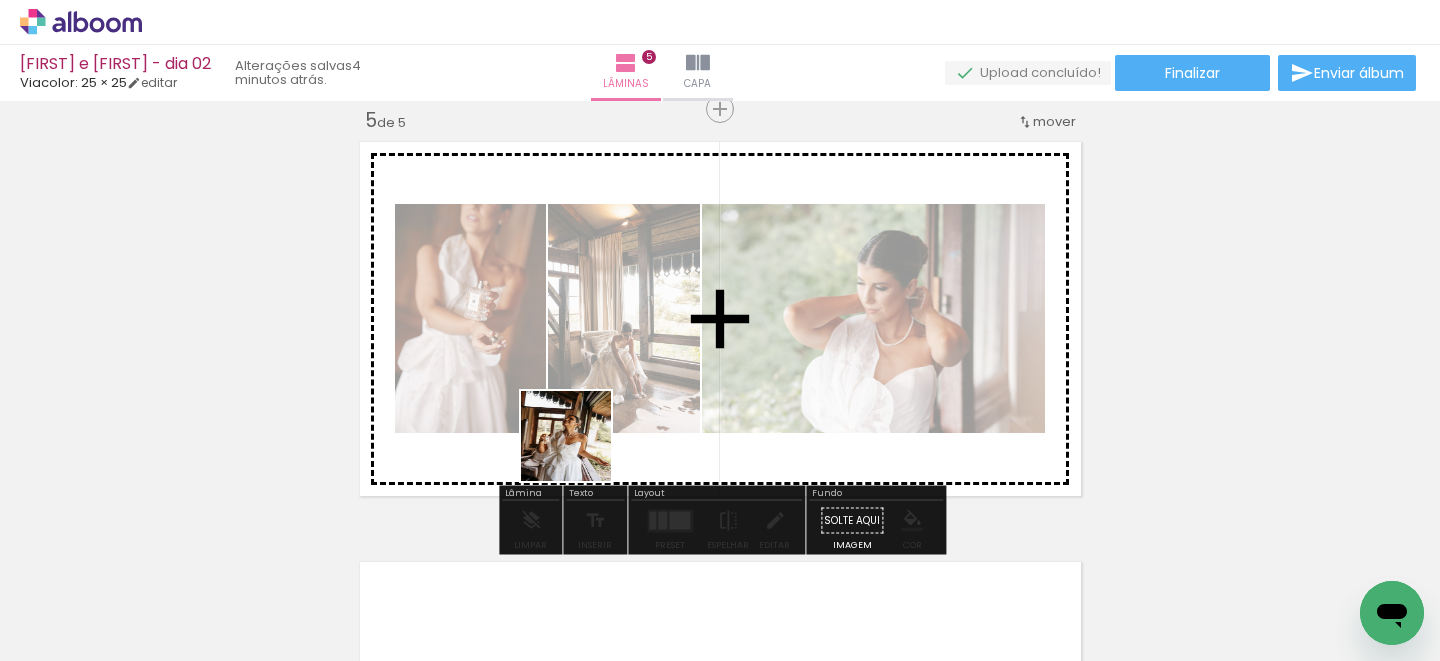 drag, startPoint x: 520, startPoint y: 613, endPoint x: 678, endPoint y: 392, distance: 271.67075 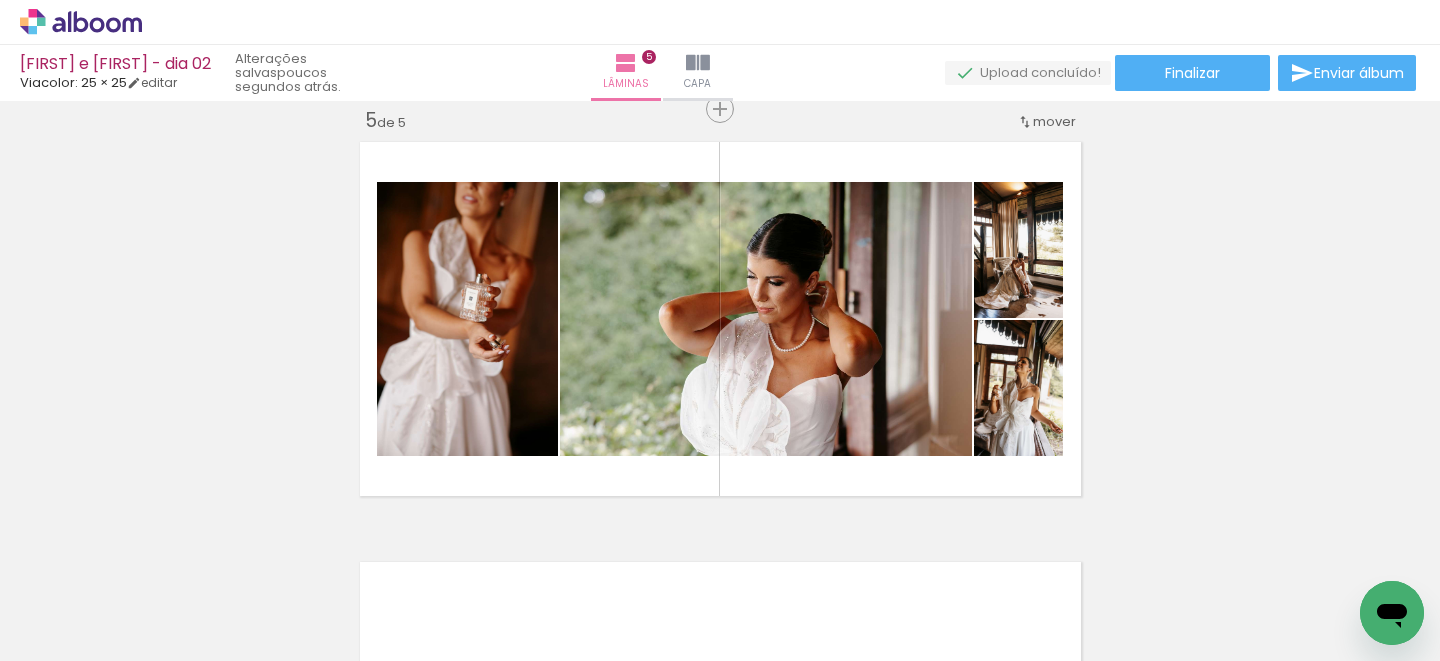 scroll, scrollTop: 0, scrollLeft: 5143, axis: horizontal 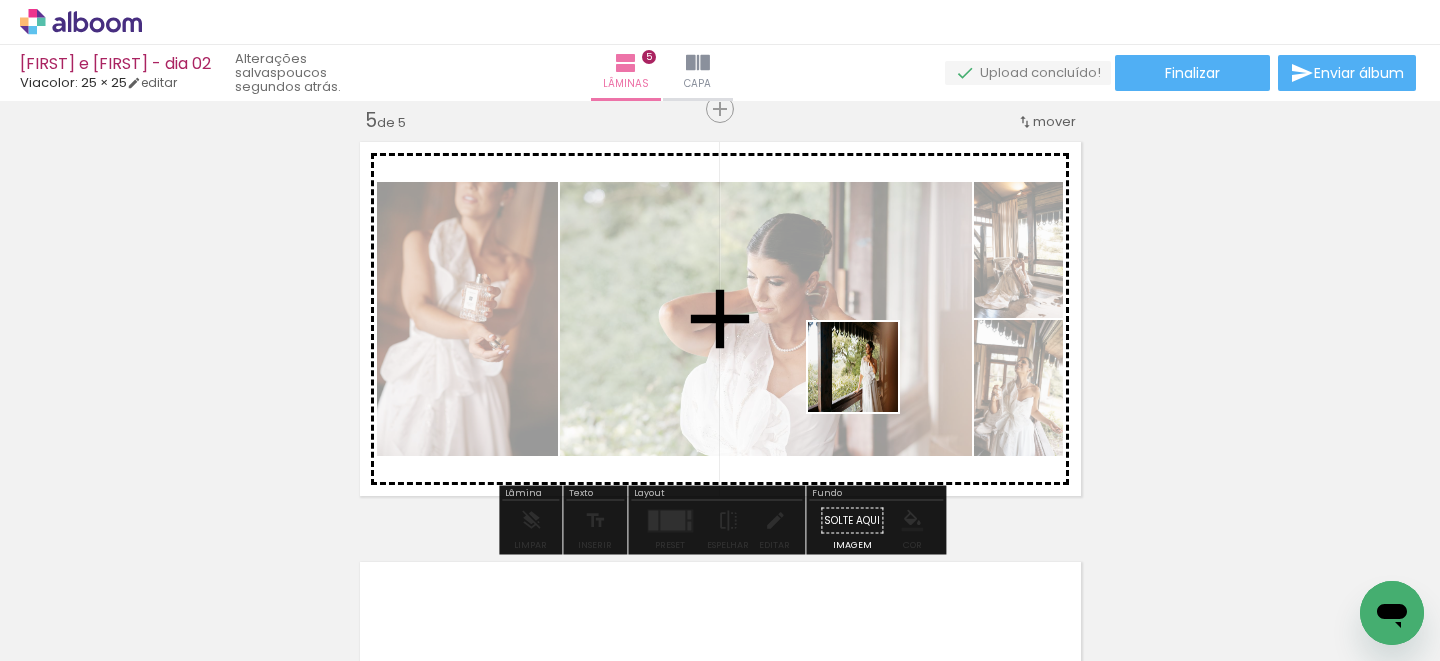 drag, startPoint x: 1122, startPoint y: 610, endPoint x: 880, endPoint y: 371, distance: 340.12497 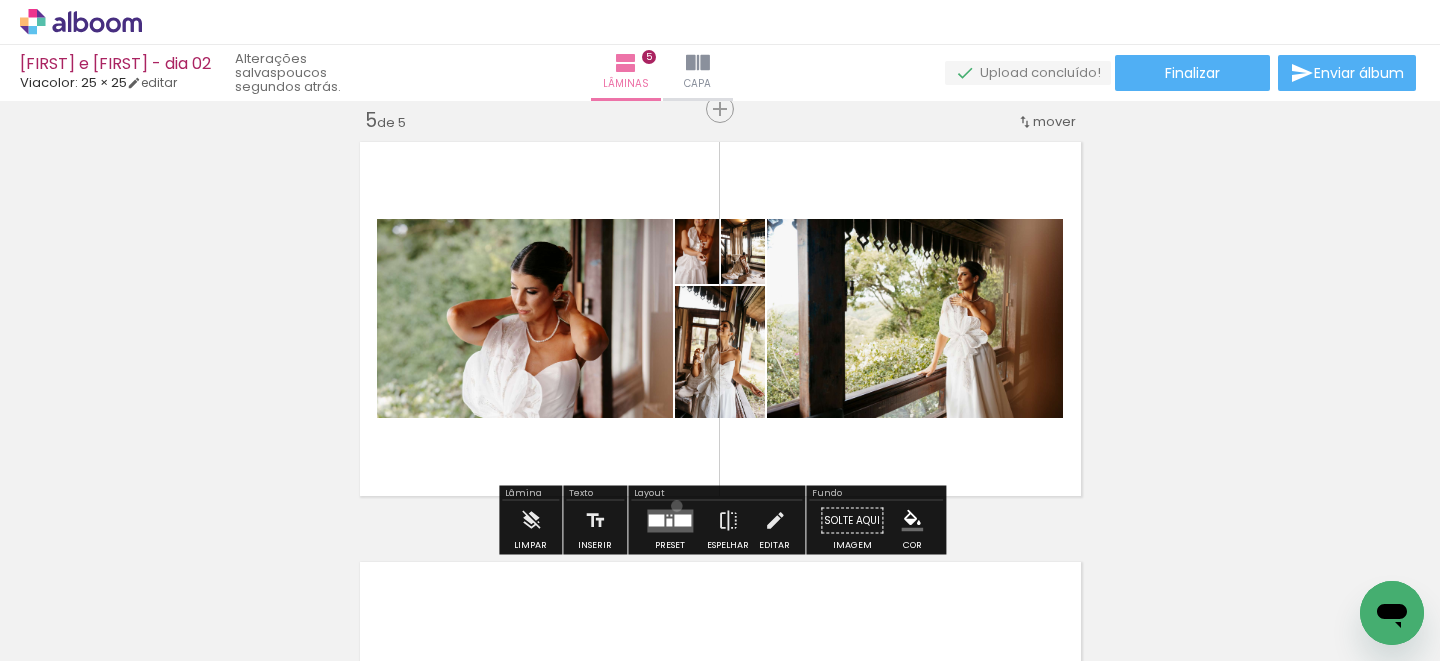 click at bounding box center (670, 521) 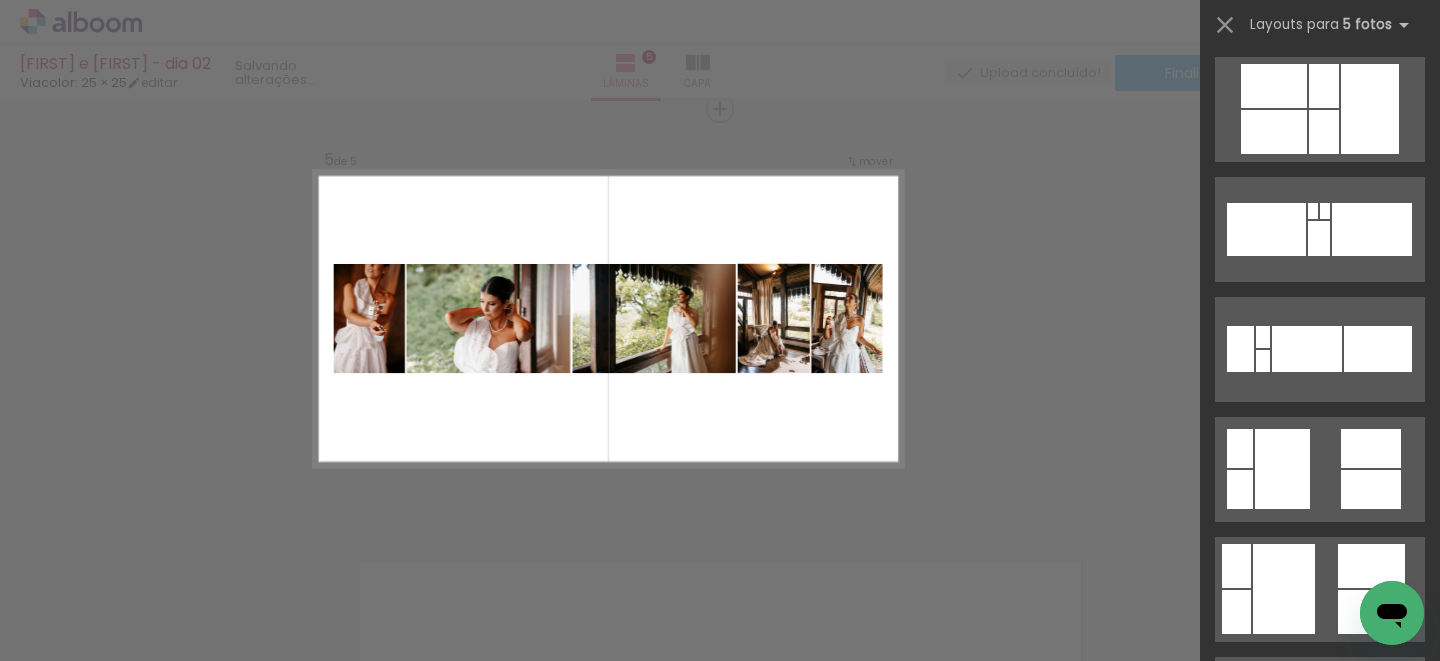 scroll, scrollTop: 1156, scrollLeft: 0, axis: vertical 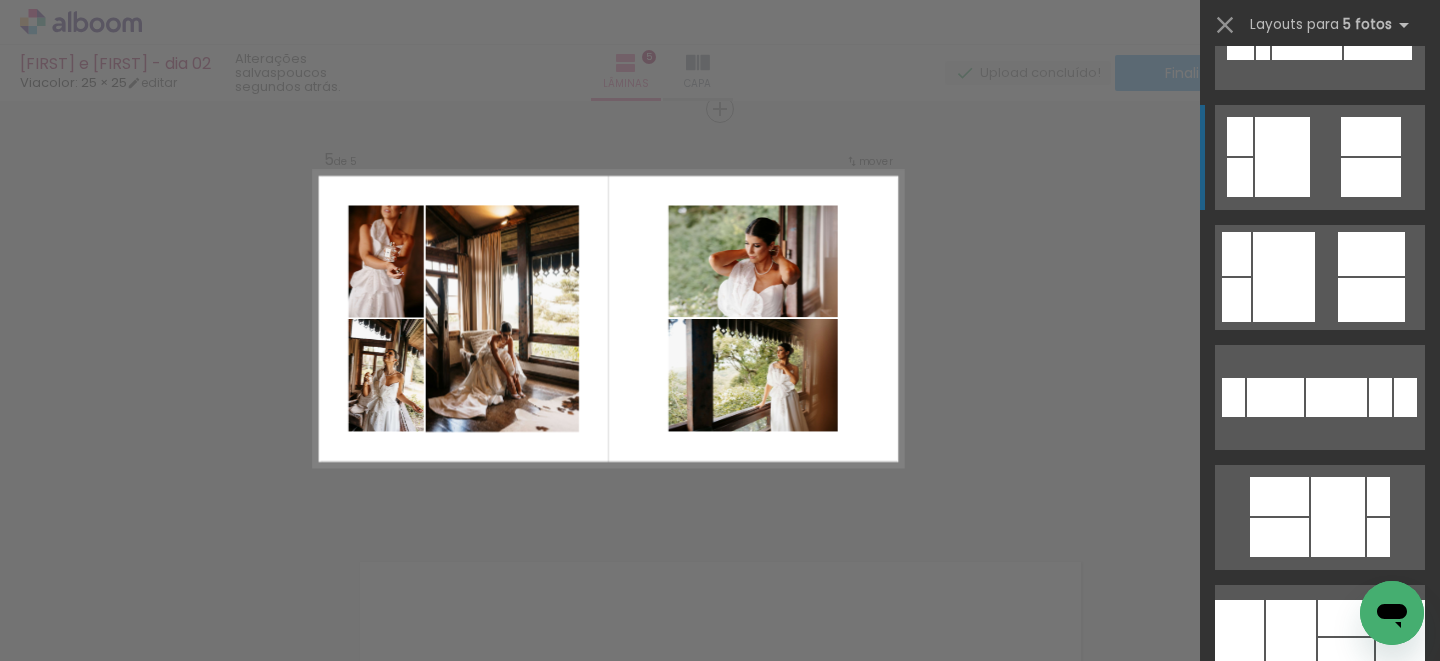 click at bounding box center [1320, 517] 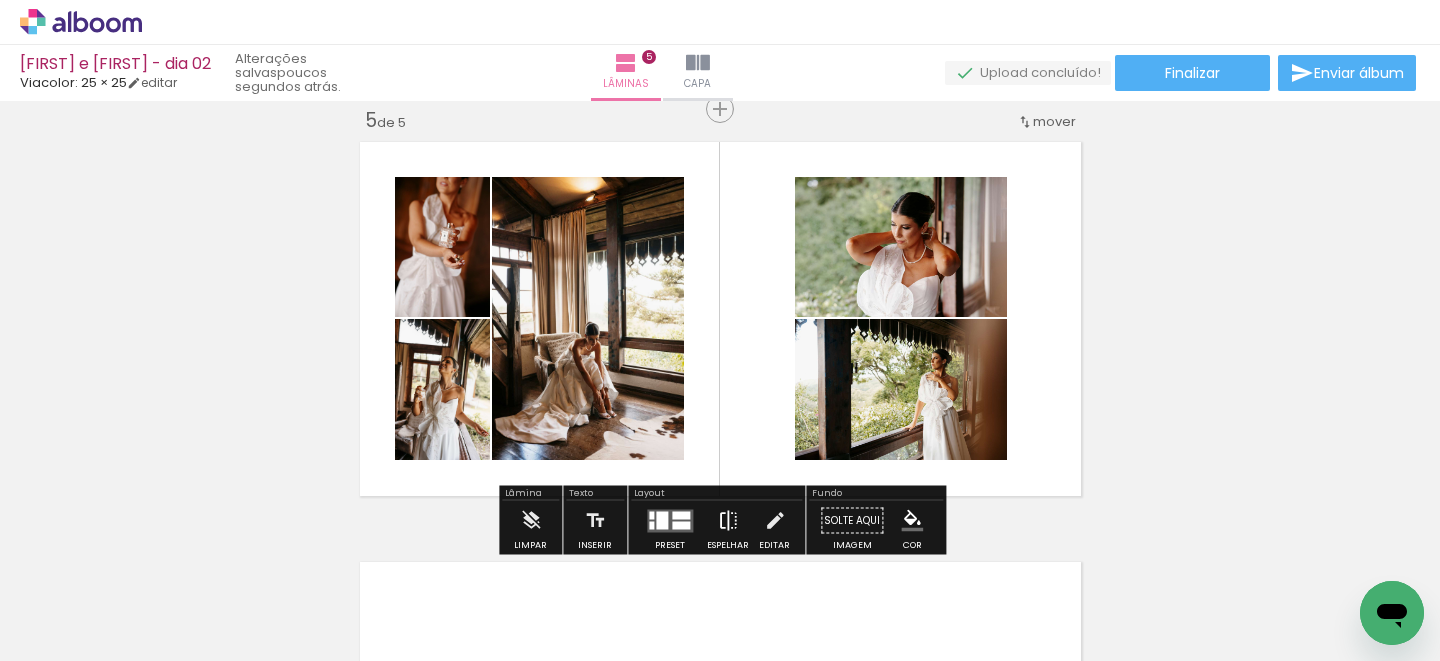 click on "Espelhar" at bounding box center (728, 526) 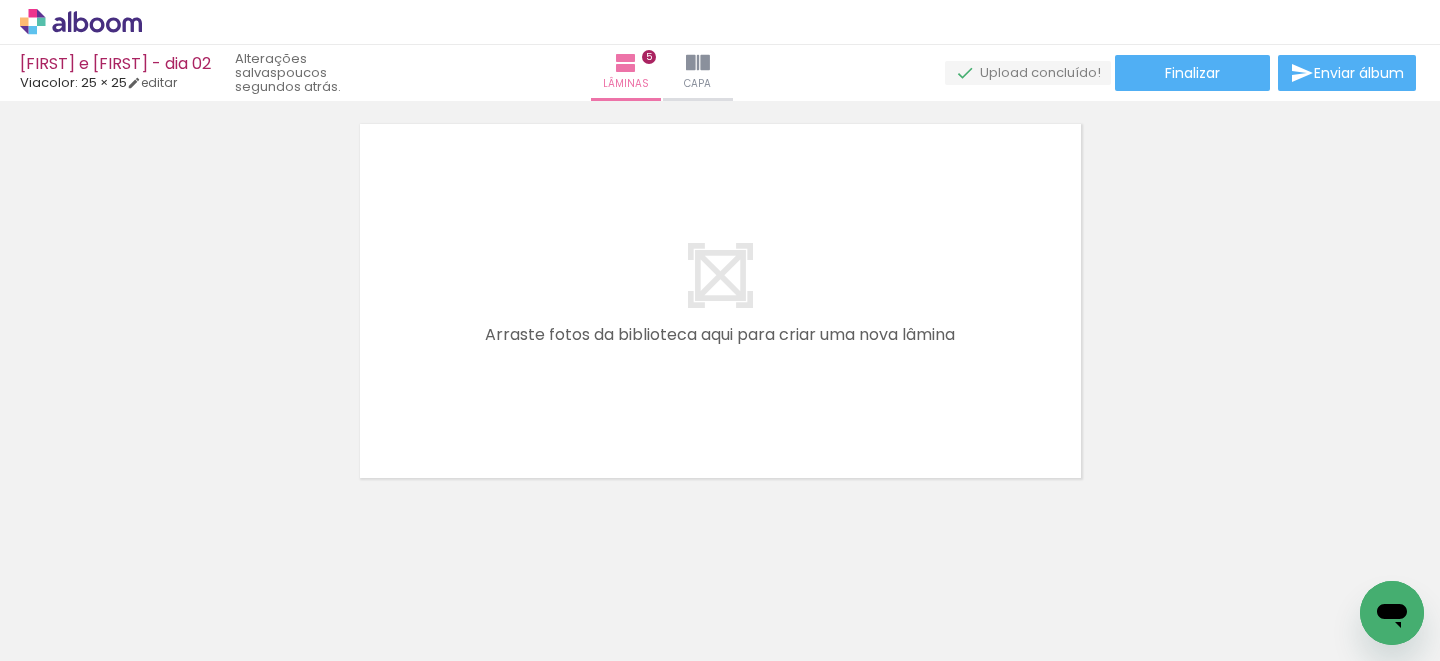 scroll, scrollTop: 2163, scrollLeft: 0, axis: vertical 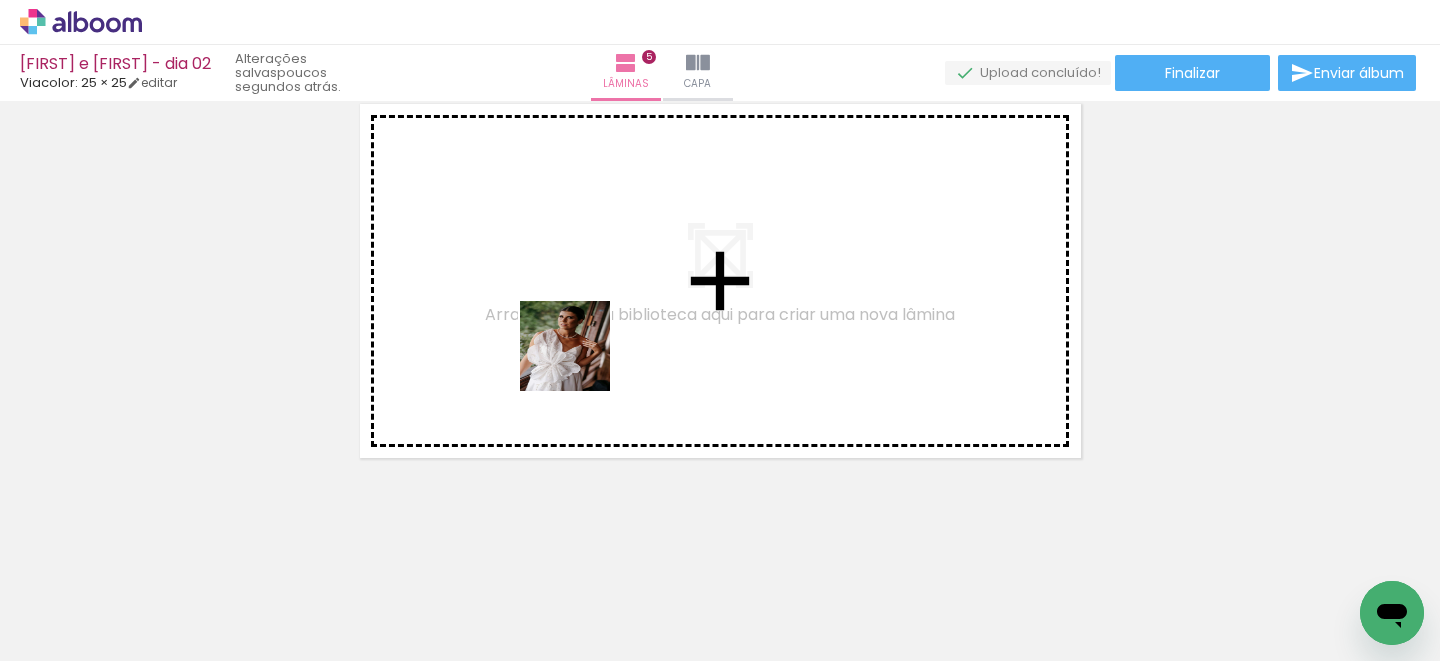 drag, startPoint x: 442, startPoint y: 612, endPoint x: 592, endPoint y: 347, distance: 304.5078 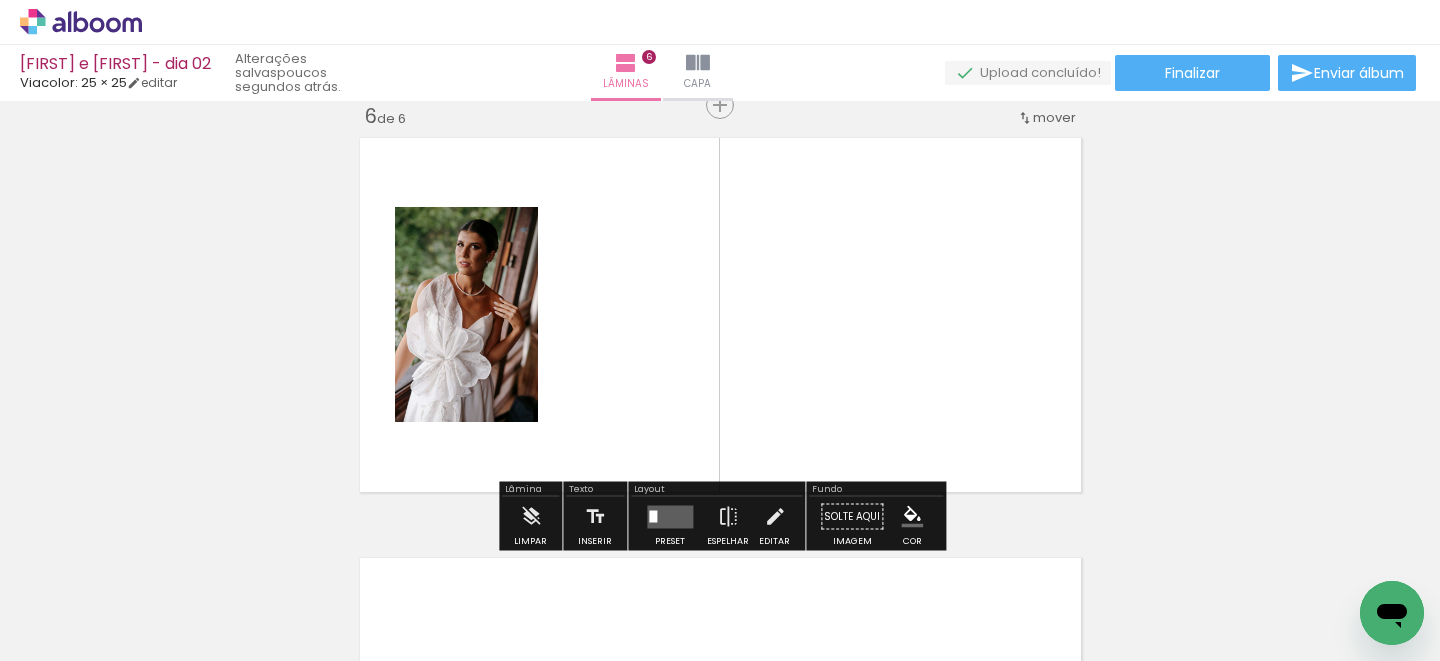 scroll, scrollTop: 2125, scrollLeft: 0, axis: vertical 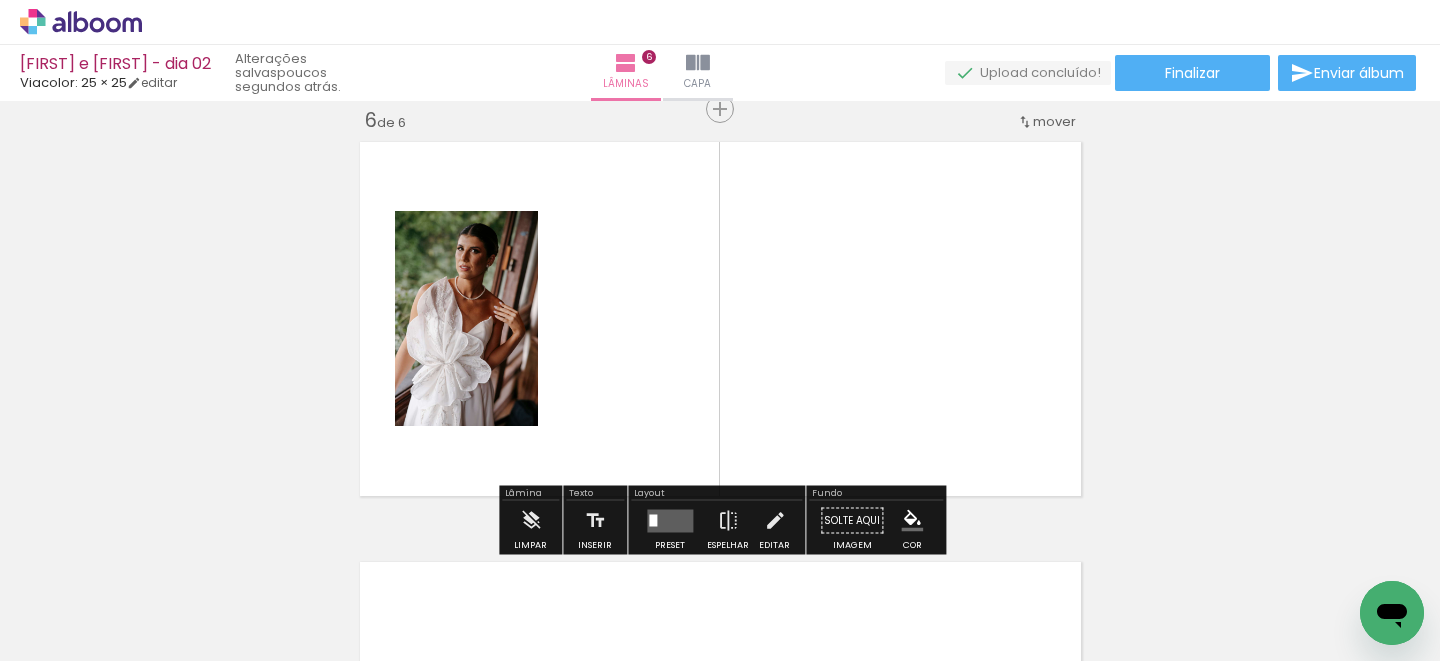 drag, startPoint x: 775, startPoint y: 607, endPoint x: 692, endPoint y: 396, distance: 226.73773 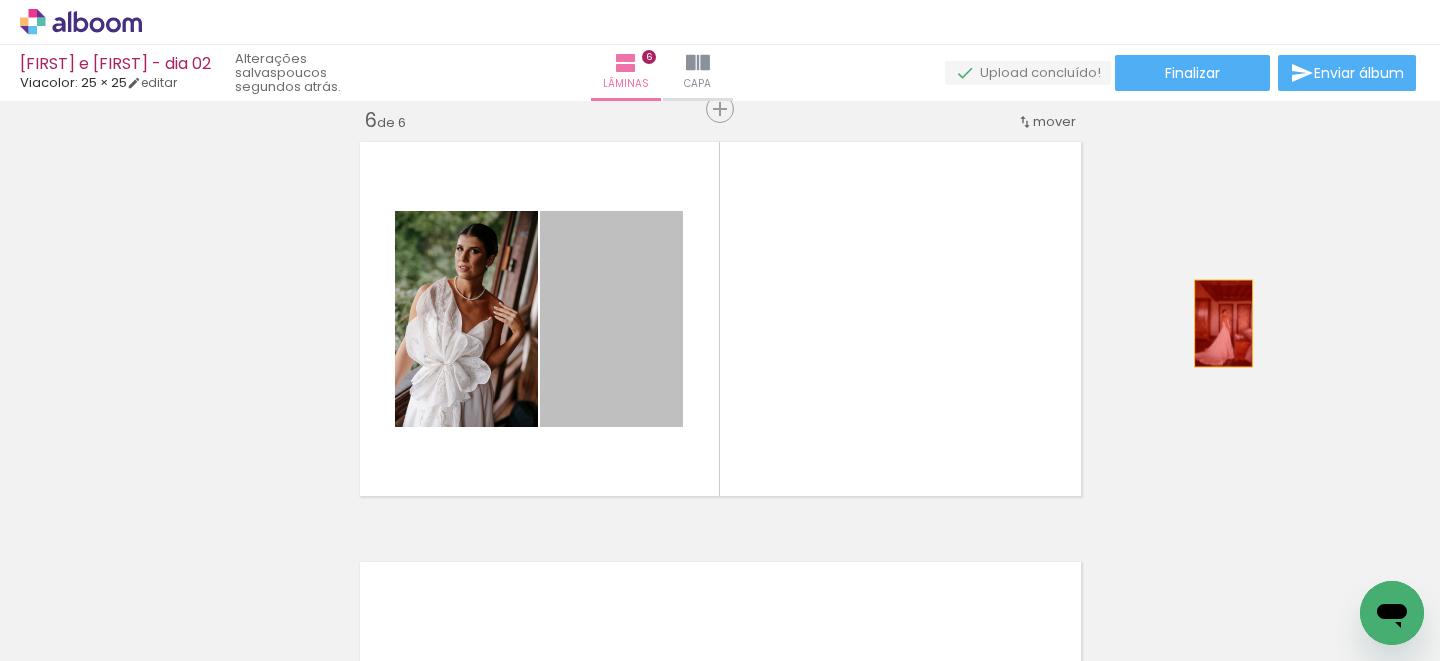 drag, startPoint x: 609, startPoint y: 362, endPoint x: 1229, endPoint y: 317, distance: 621.6309 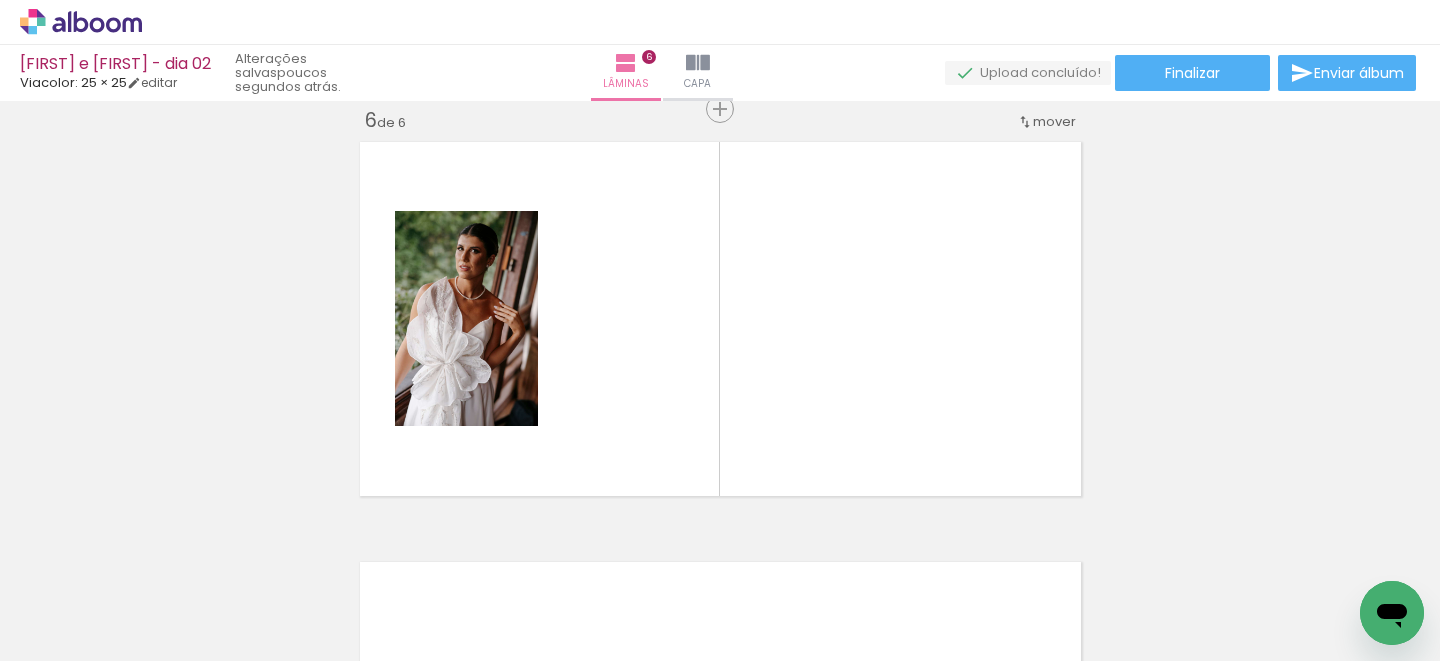 scroll, scrollTop: 0, scrollLeft: 6387, axis: horizontal 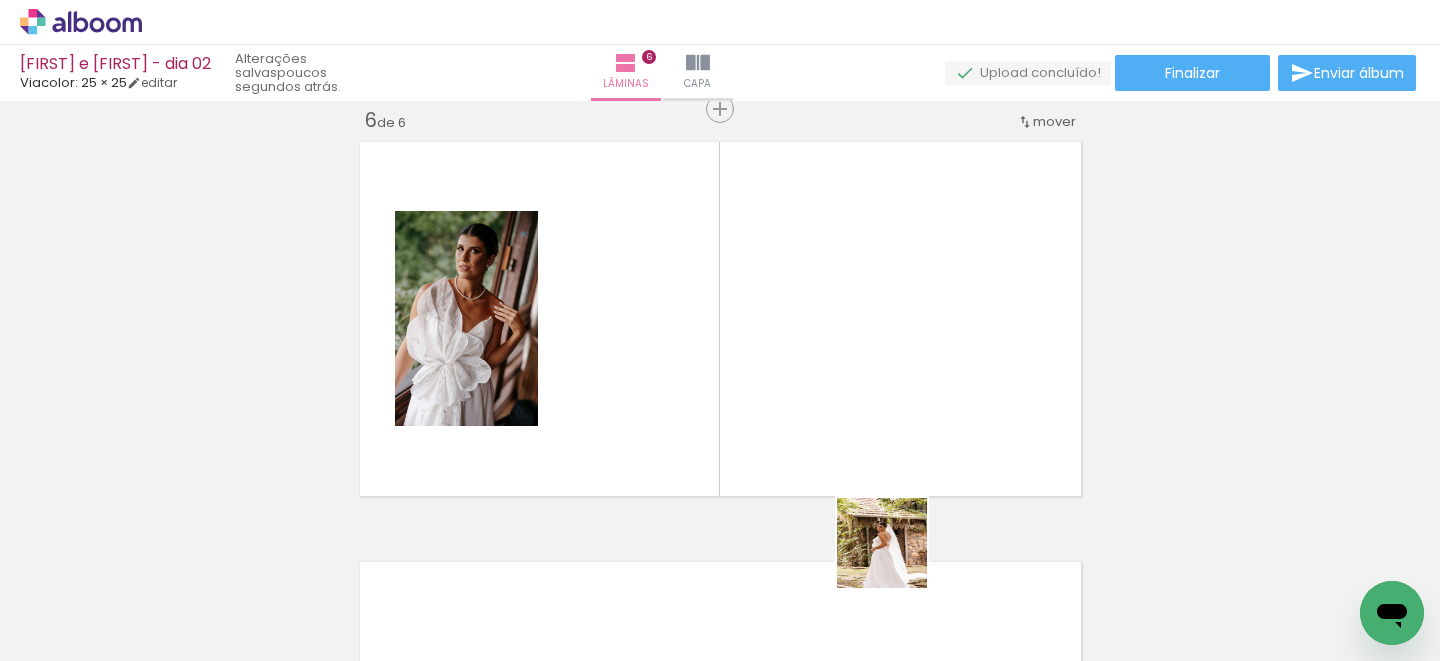drag, startPoint x: 897, startPoint y: 603, endPoint x: 897, endPoint y: 379, distance: 224 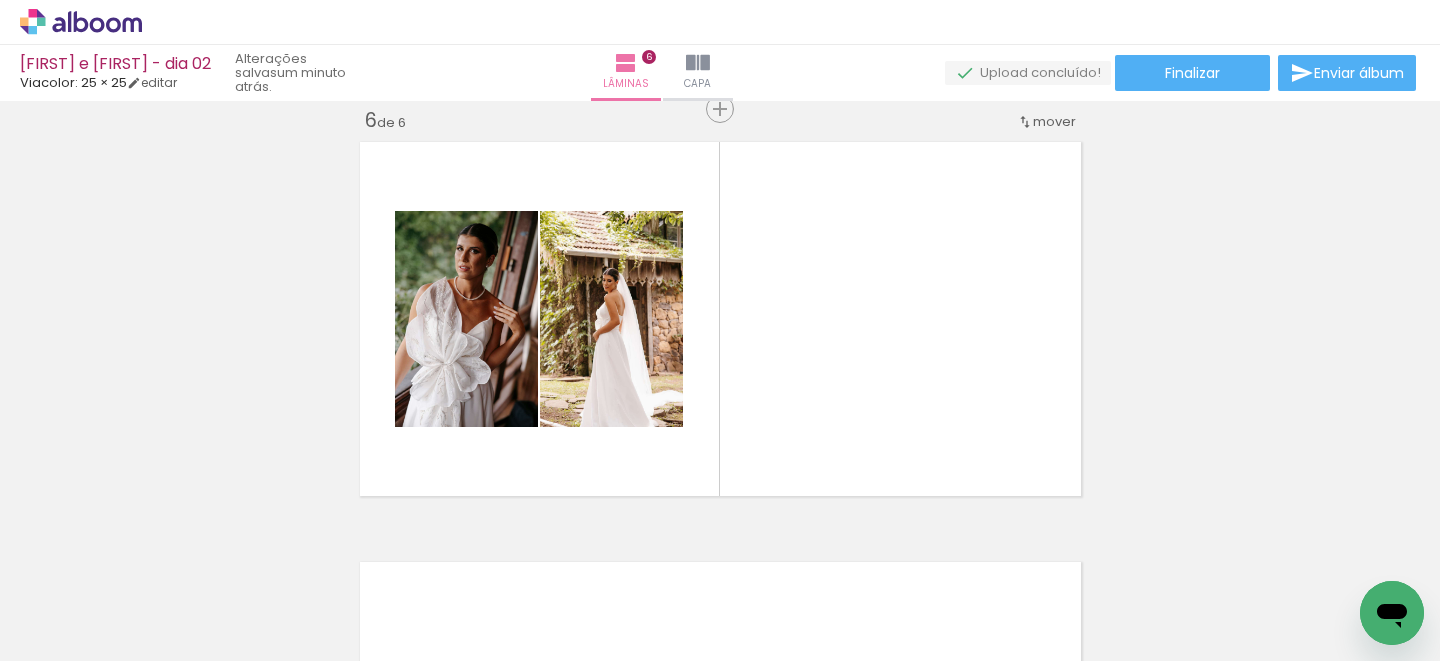 scroll, scrollTop: 0, scrollLeft: 6952, axis: horizontal 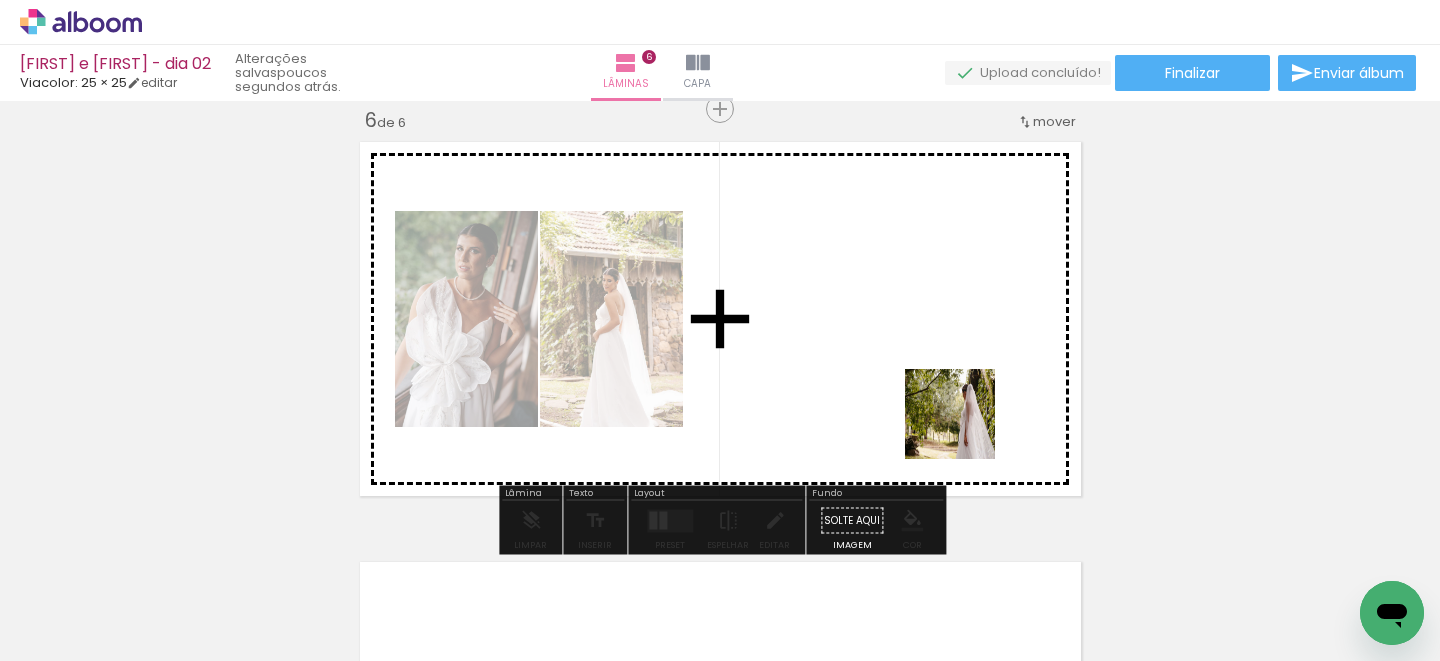 click at bounding box center (720, 330) 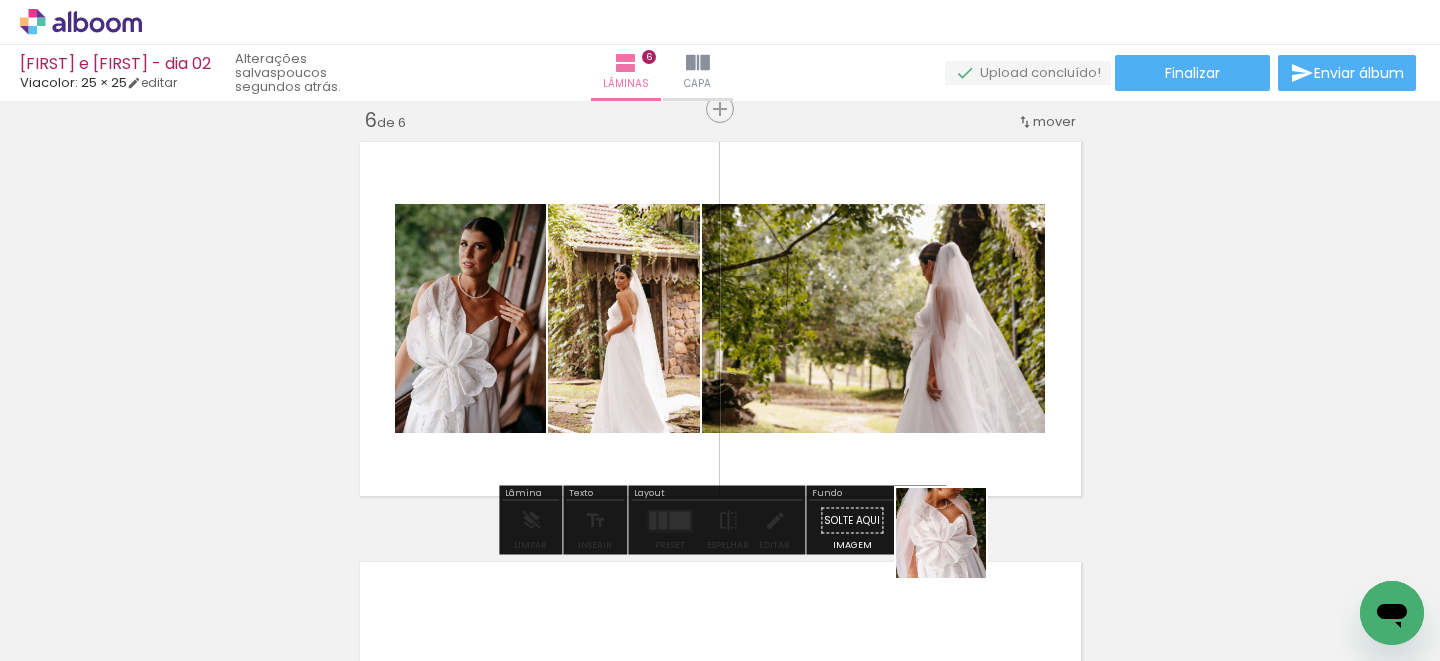 drag, startPoint x: 985, startPoint y: 573, endPoint x: 762, endPoint y: 389, distance: 289.11072 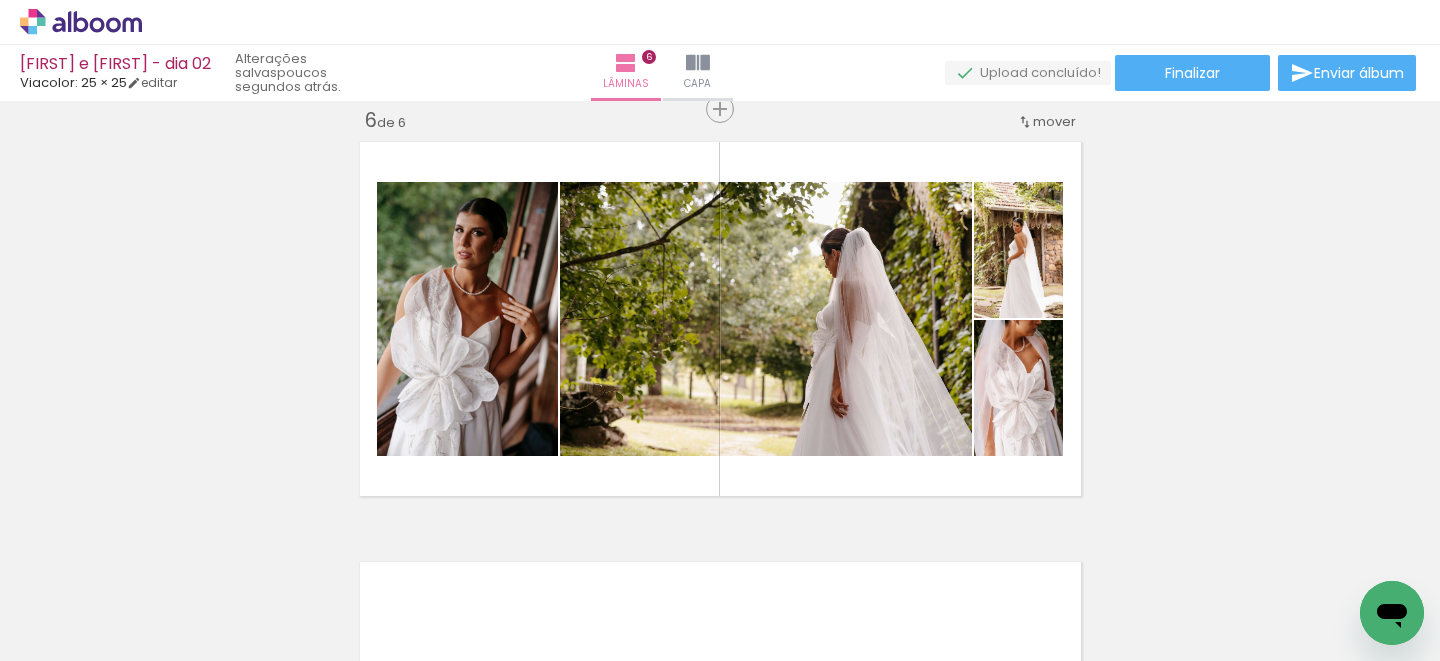 scroll, scrollTop: 0, scrollLeft: 8083, axis: horizontal 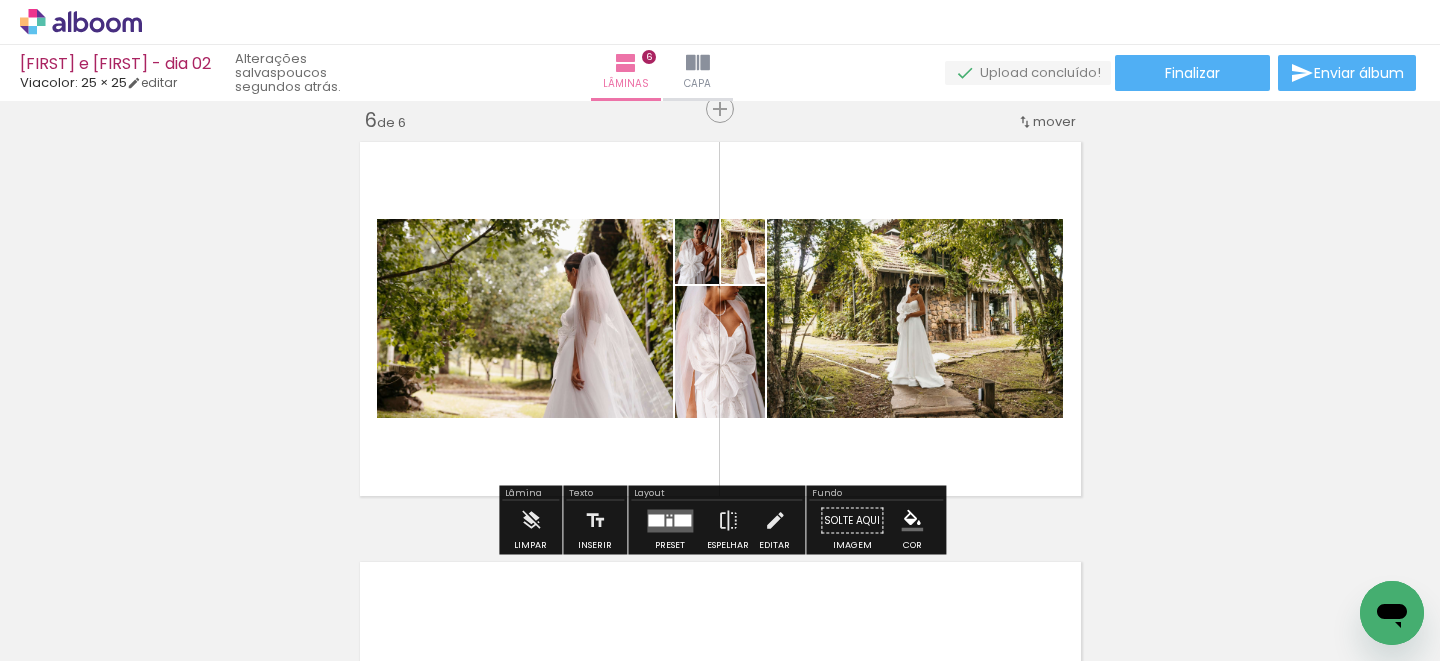 click at bounding box center (670, 520) 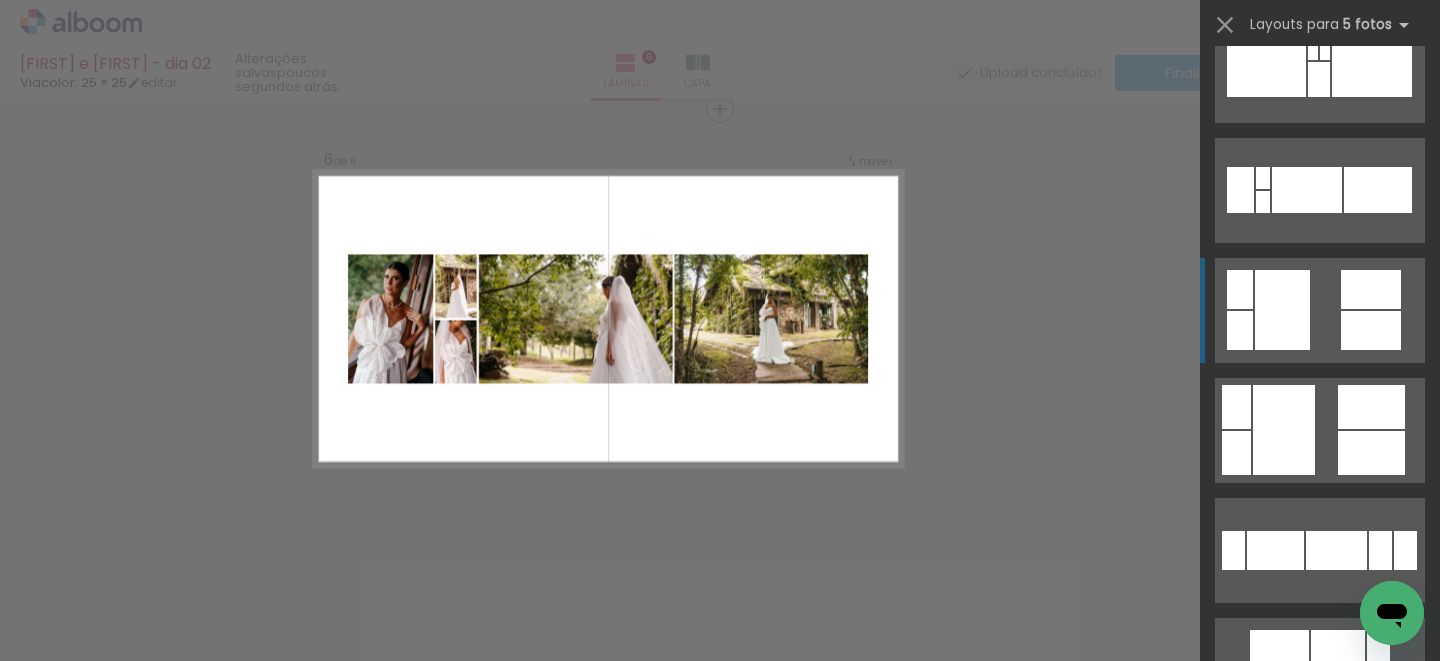 scroll, scrollTop: 1004, scrollLeft: 0, axis: vertical 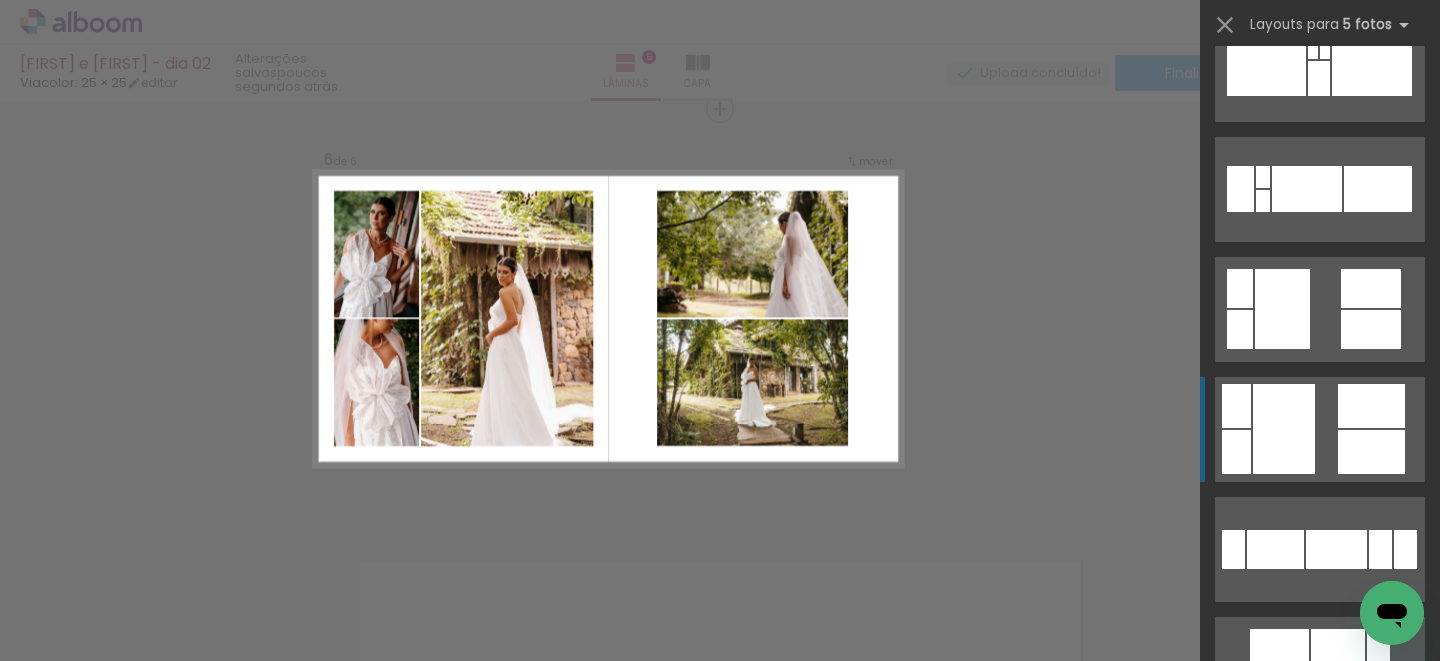 click at bounding box center (1324, -28) 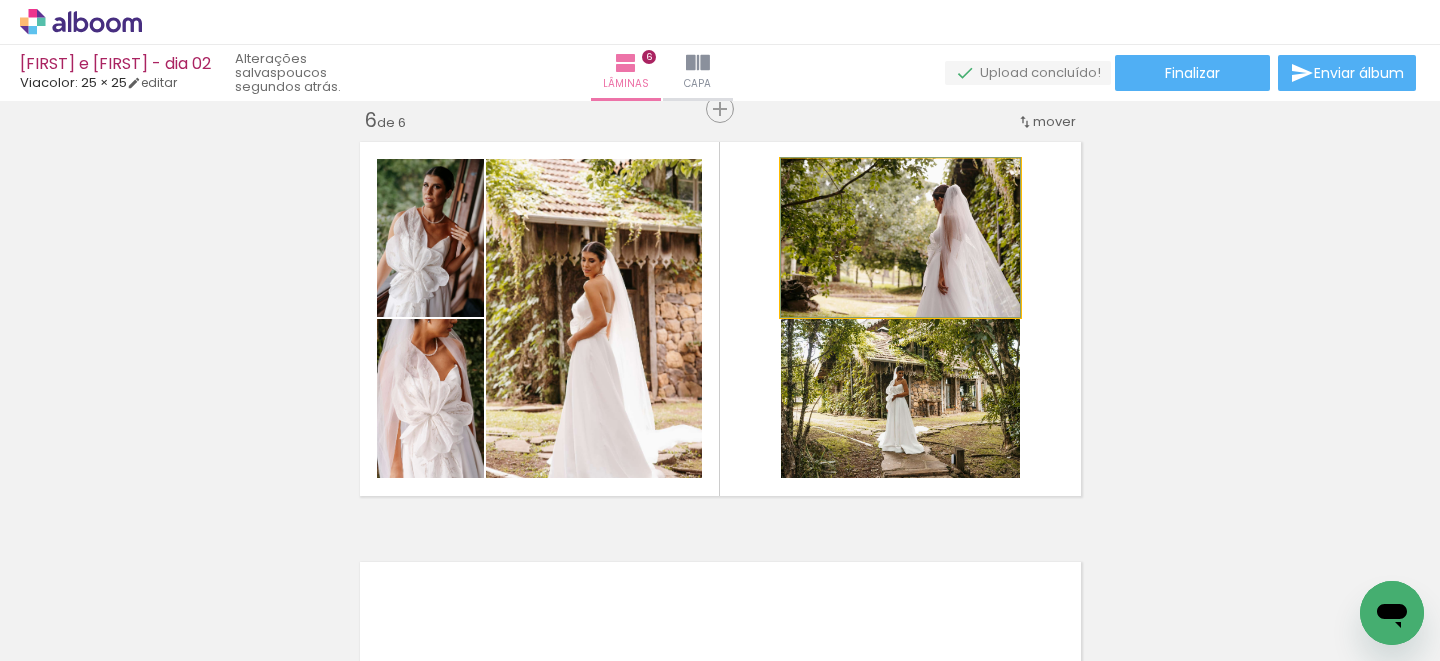 click 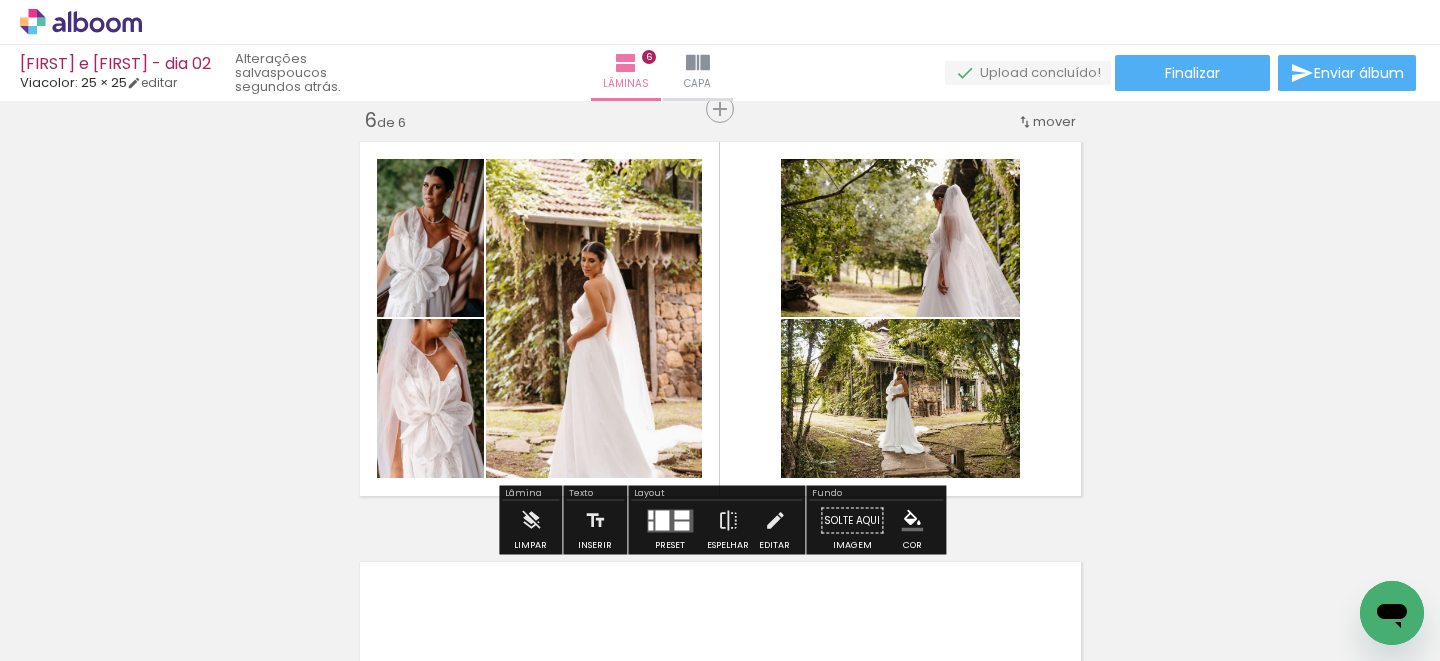 click at bounding box center (0, 0) 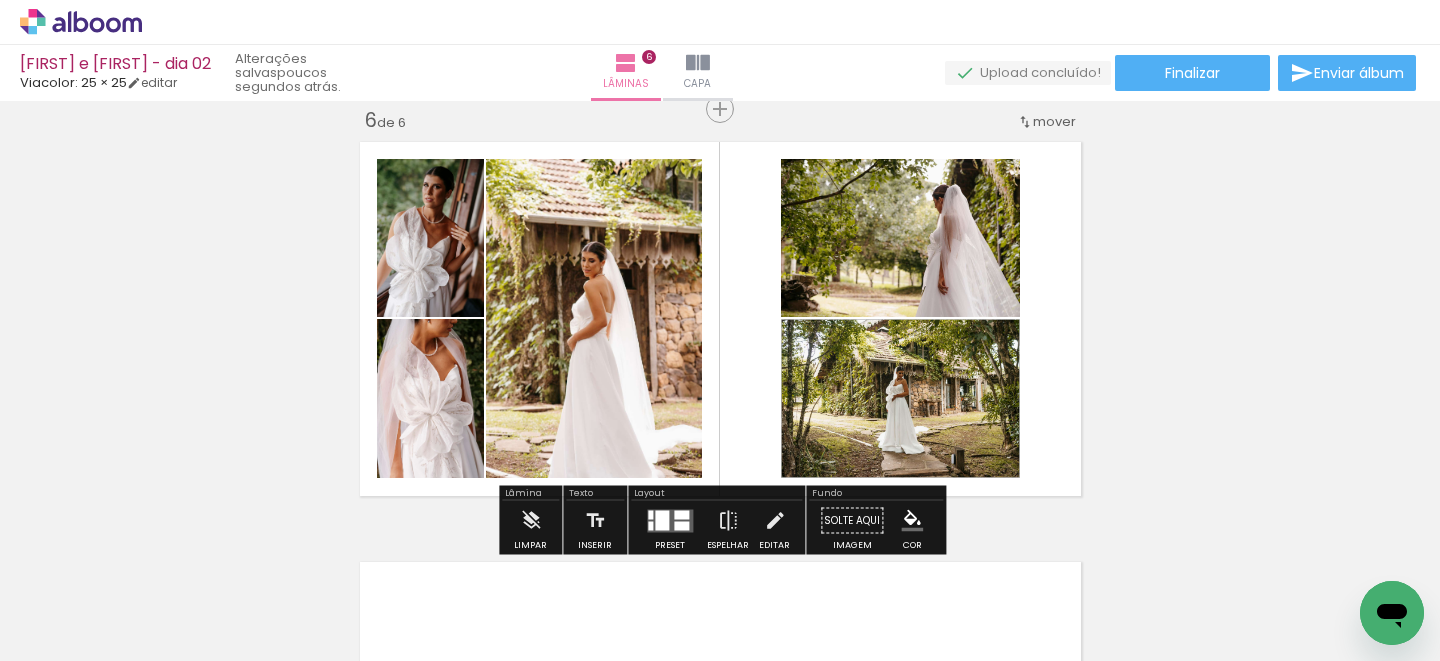 click on "Inserir lâmina 1  de 6  Inserir lâmina 2  de 6  Inserir lâmina 3  de 6  Inserir lâmina 4  de 6  Inserir lâmina 5  de 6  Inserir lâmina 6  de 6" at bounding box center (720, -547) 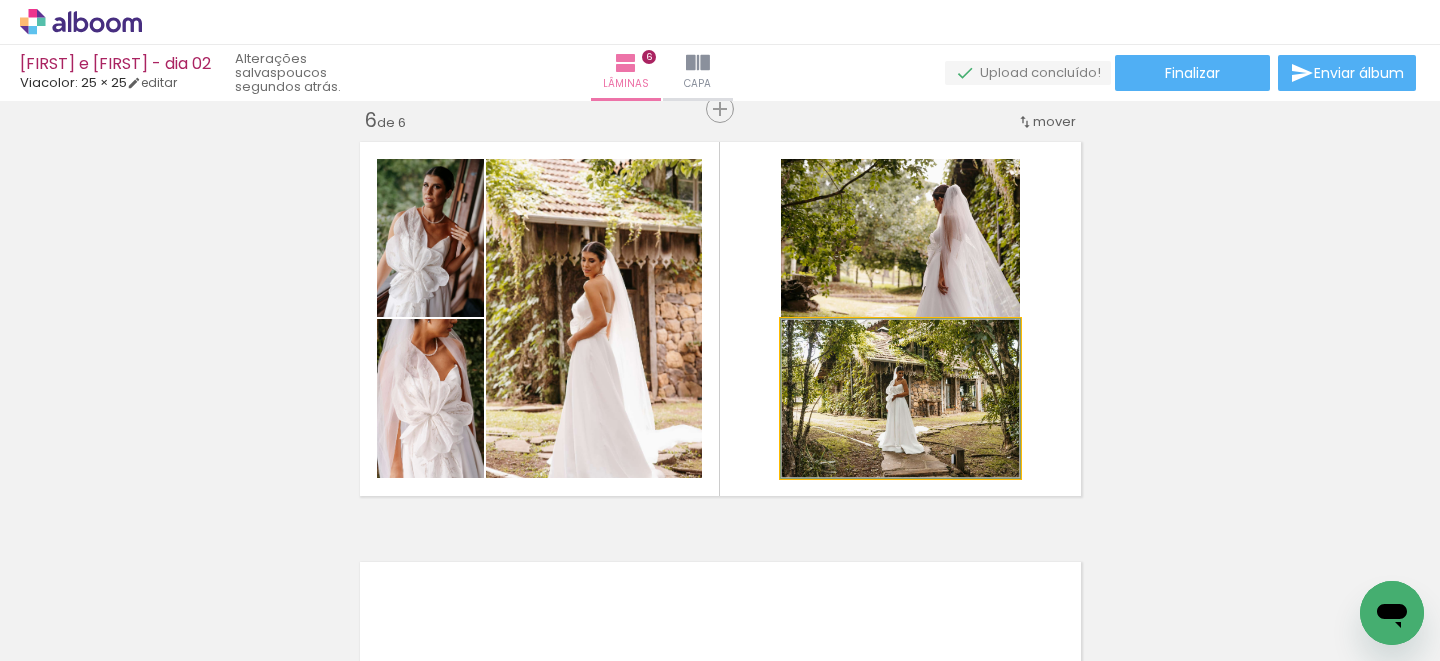 click 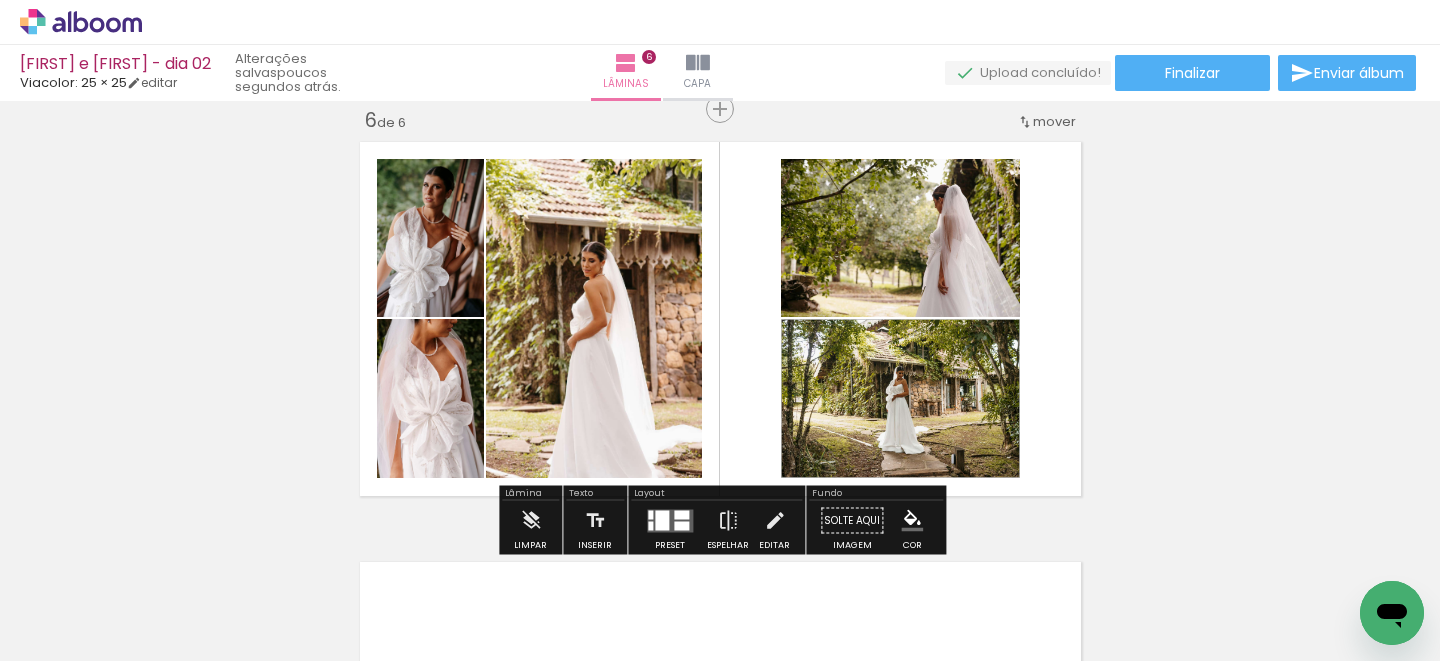 click on "Largura Cor" at bounding box center [440, 211] 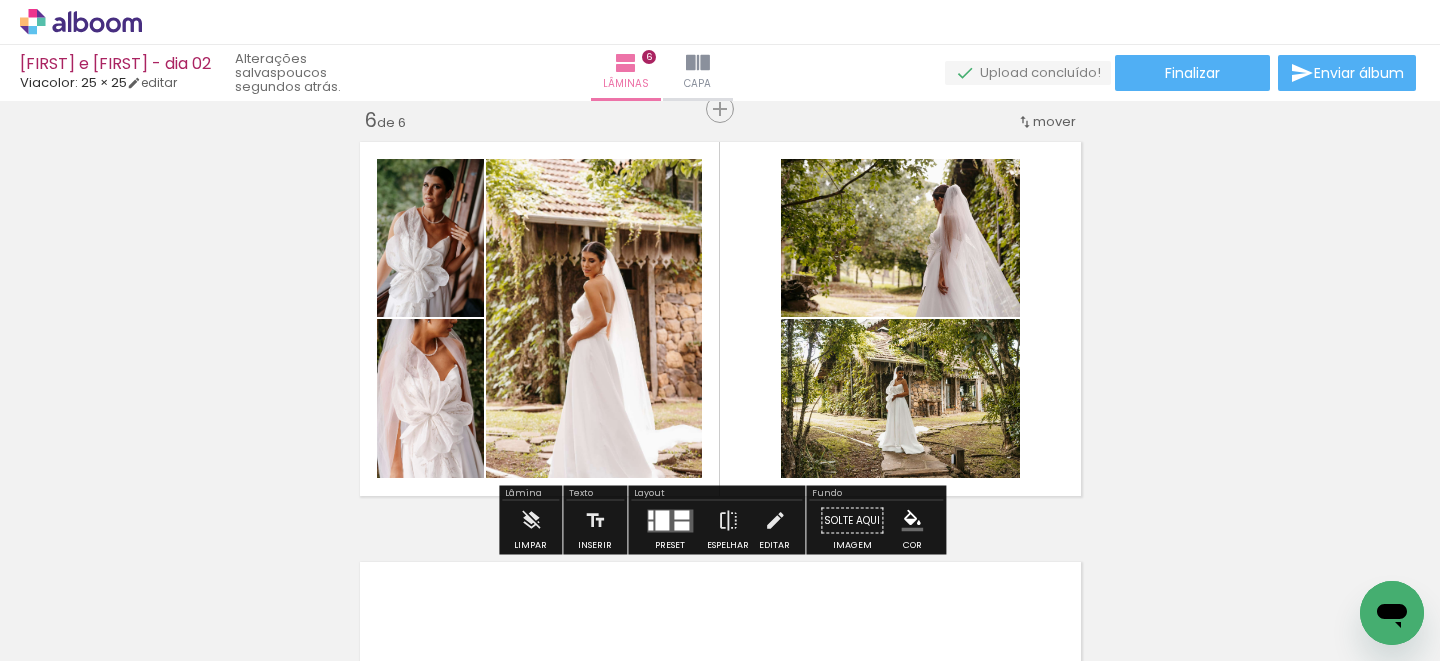 click on "Inserir lâmina 1  de 6  Inserir lâmina 2  de 6  Inserir lâmina 3  de 6  Inserir lâmina 4  de 6  Inserir lâmina 5  de 6  Inserir lâmina 6  de 6" at bounding box center (720, -547) 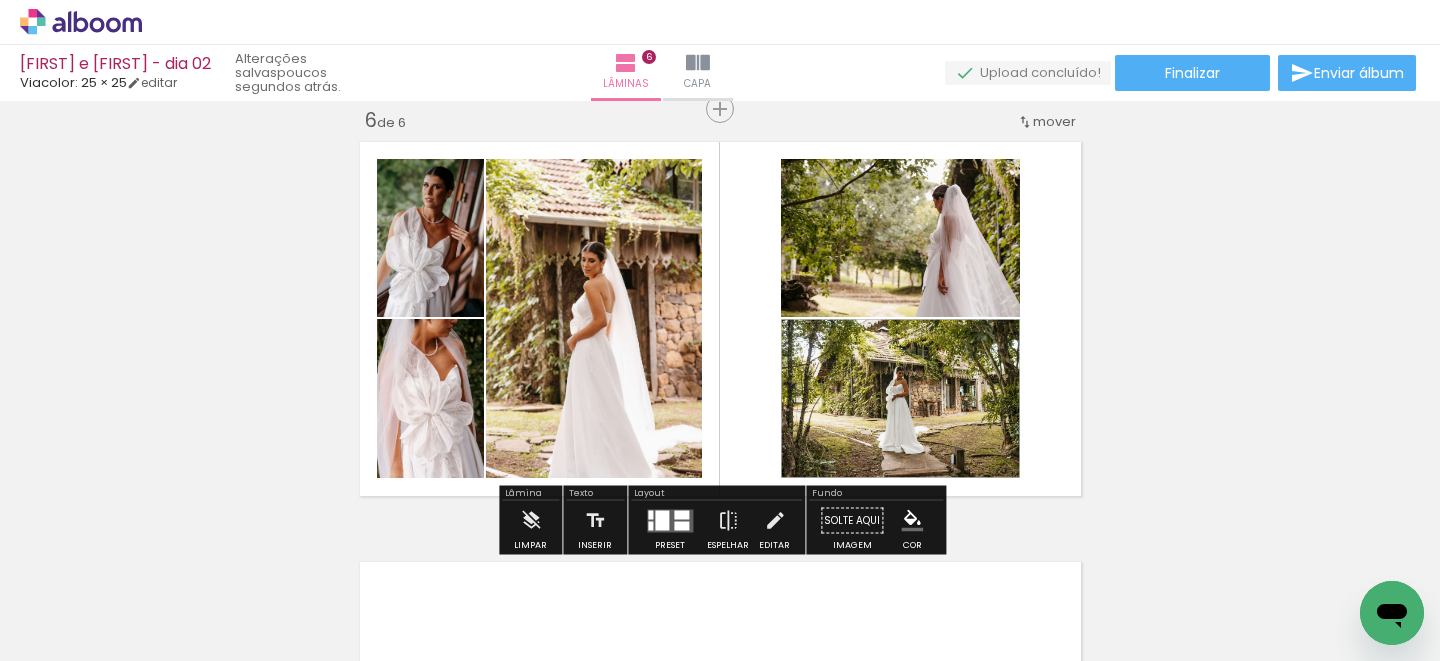 click 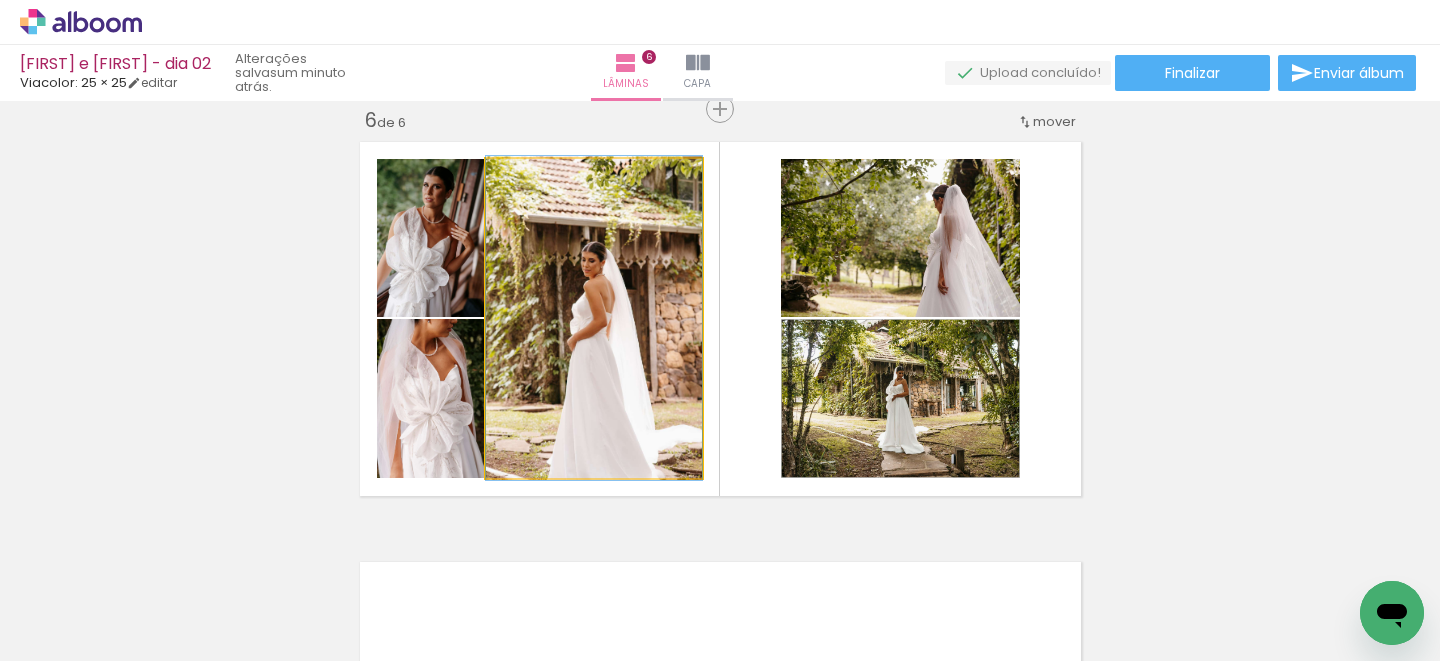 click 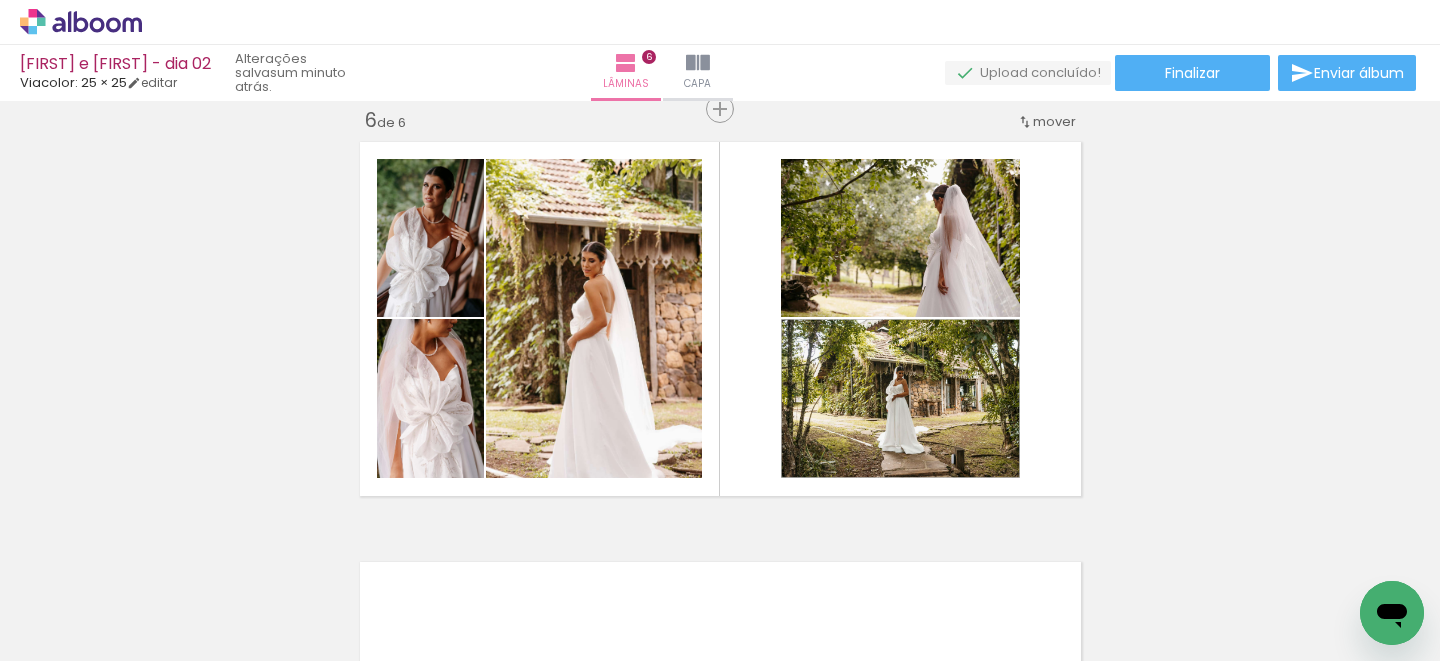 scroll, scrollTop: 0, scrollLeft: 7206, axis: horizontal 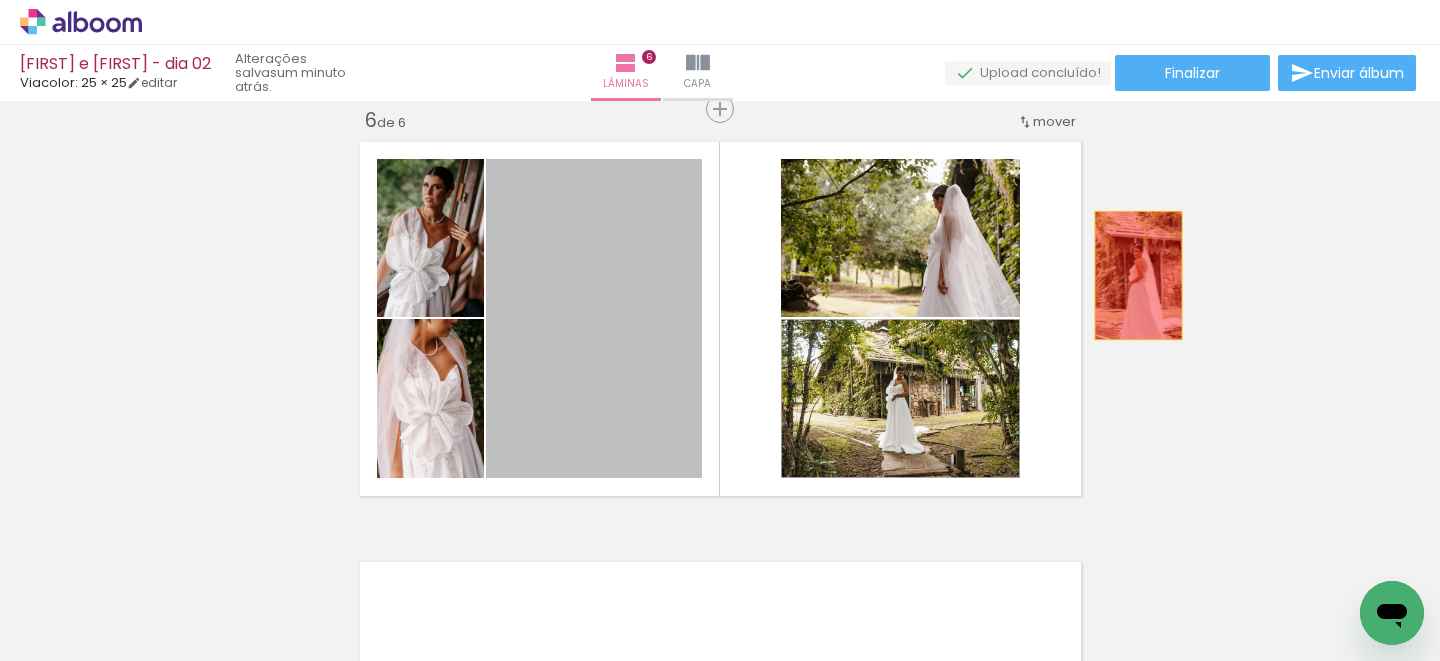 click on "Inserir lâmina 1  de 6  Inserir lâmina 2  de 6  Inserir lâmina 3  de 6  Inserir lâmina 4  de 6  Inserir lâmina 5  de 6  Inserir lâmina 6  de 6" at bounding box center (720, -547) 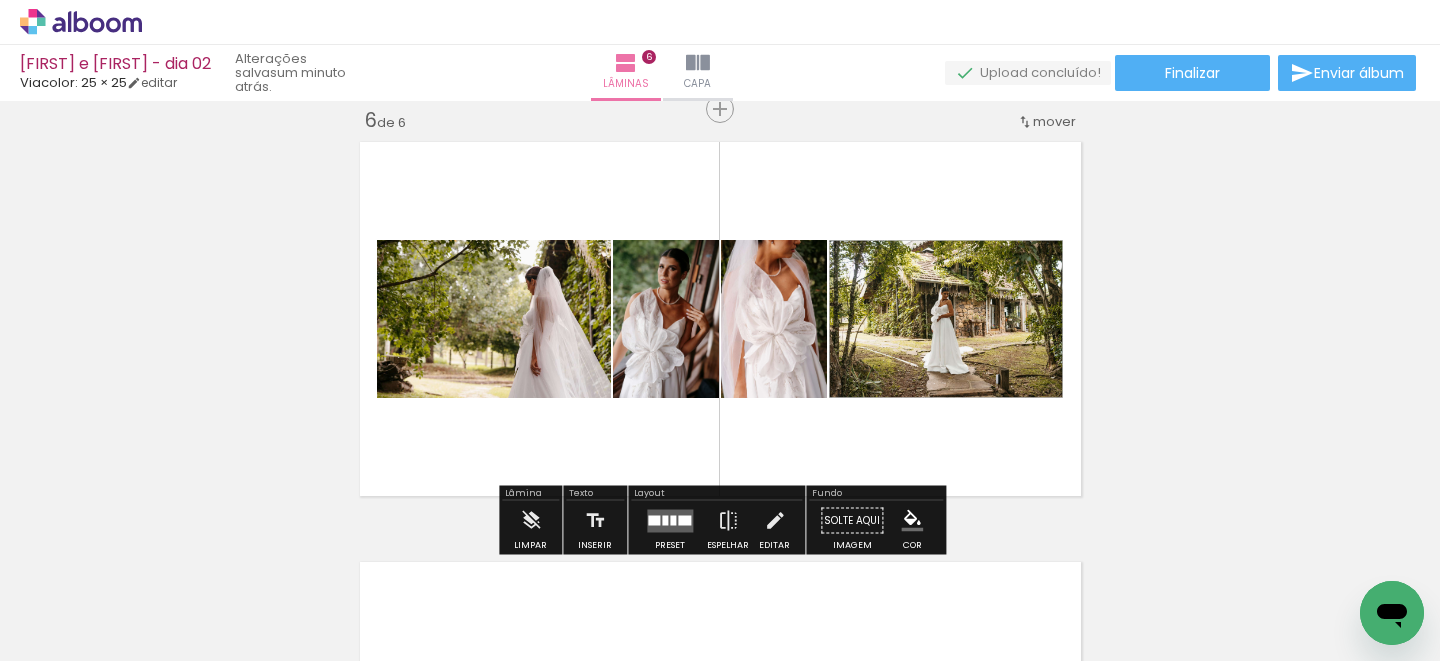 click at bounding box center [670, 520] 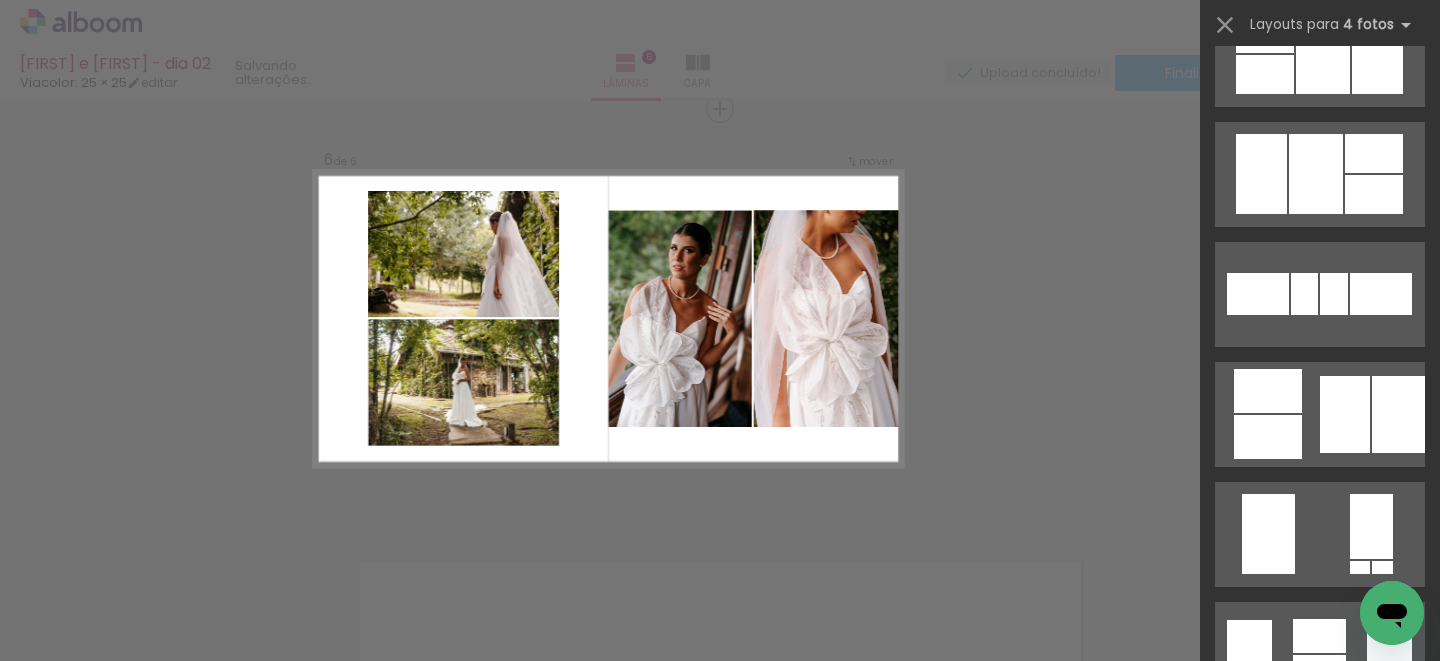 scroll, scrollTop: 1020, scrollLeft: 0, axis: vertical 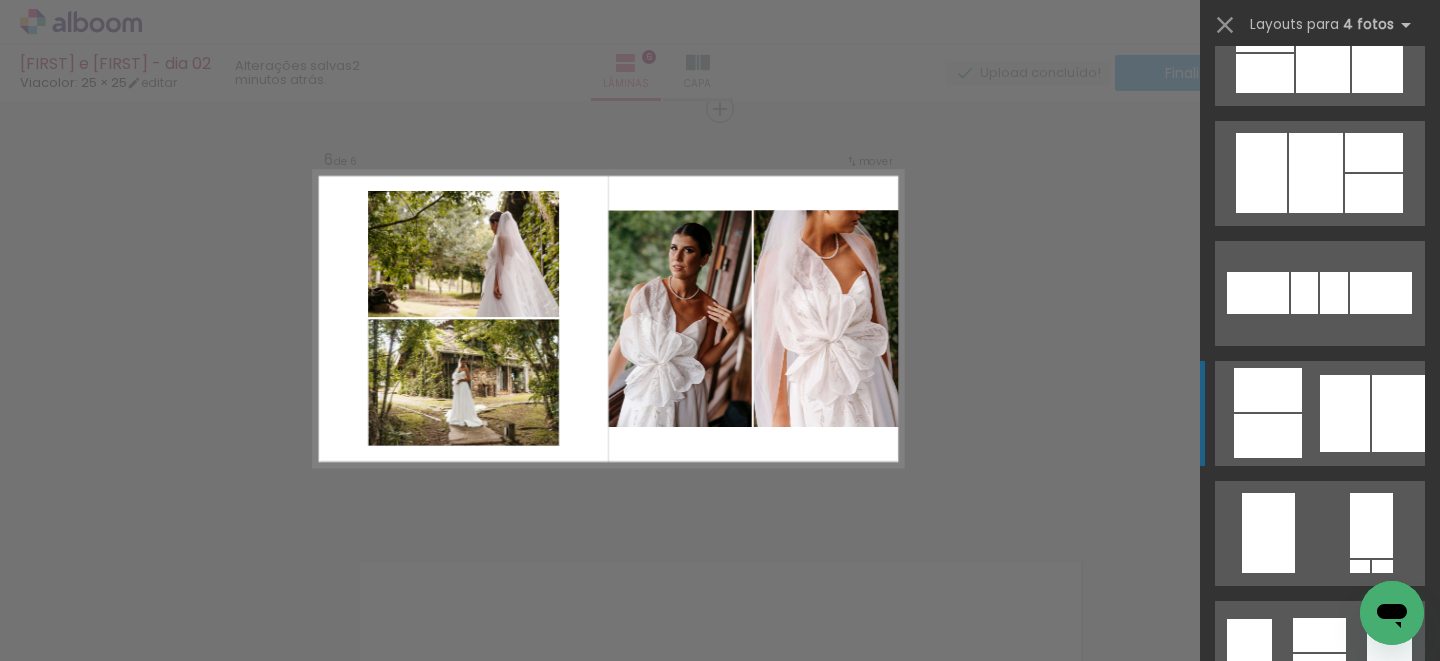 click at bounding box center [1319, 671] 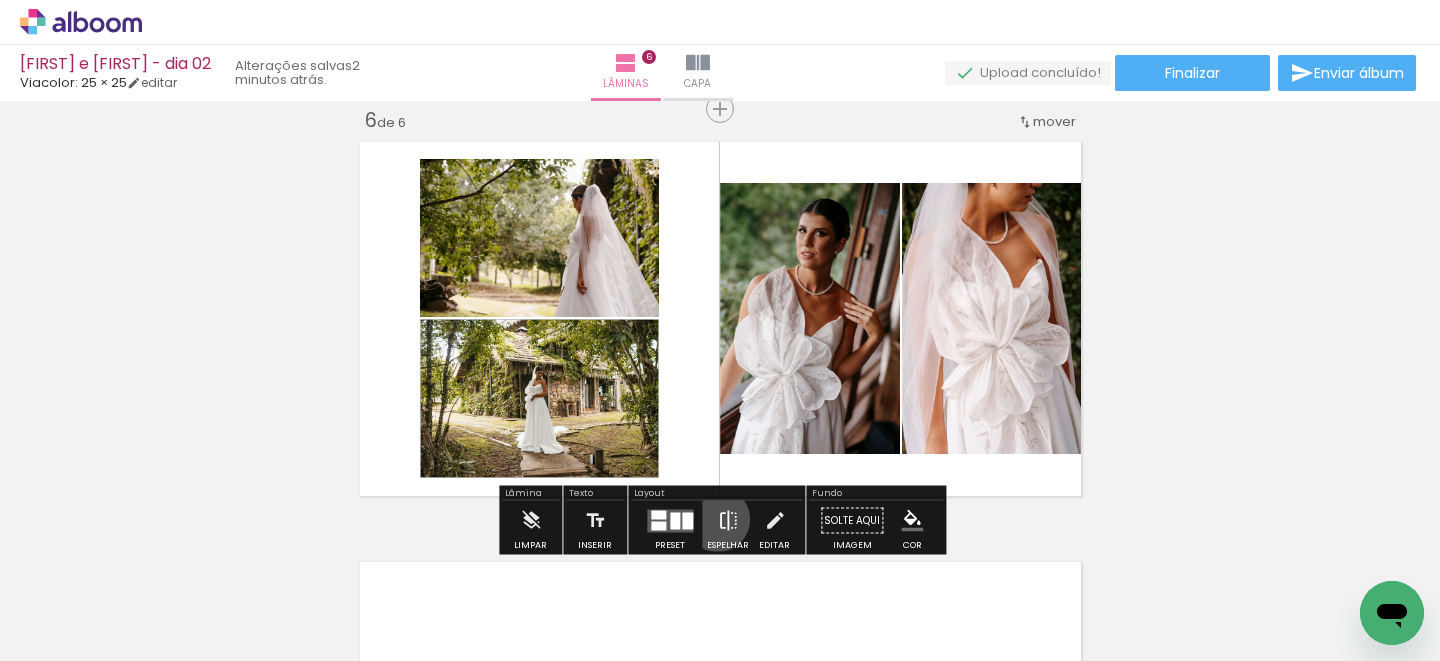 click at bounding box center (728, 521) 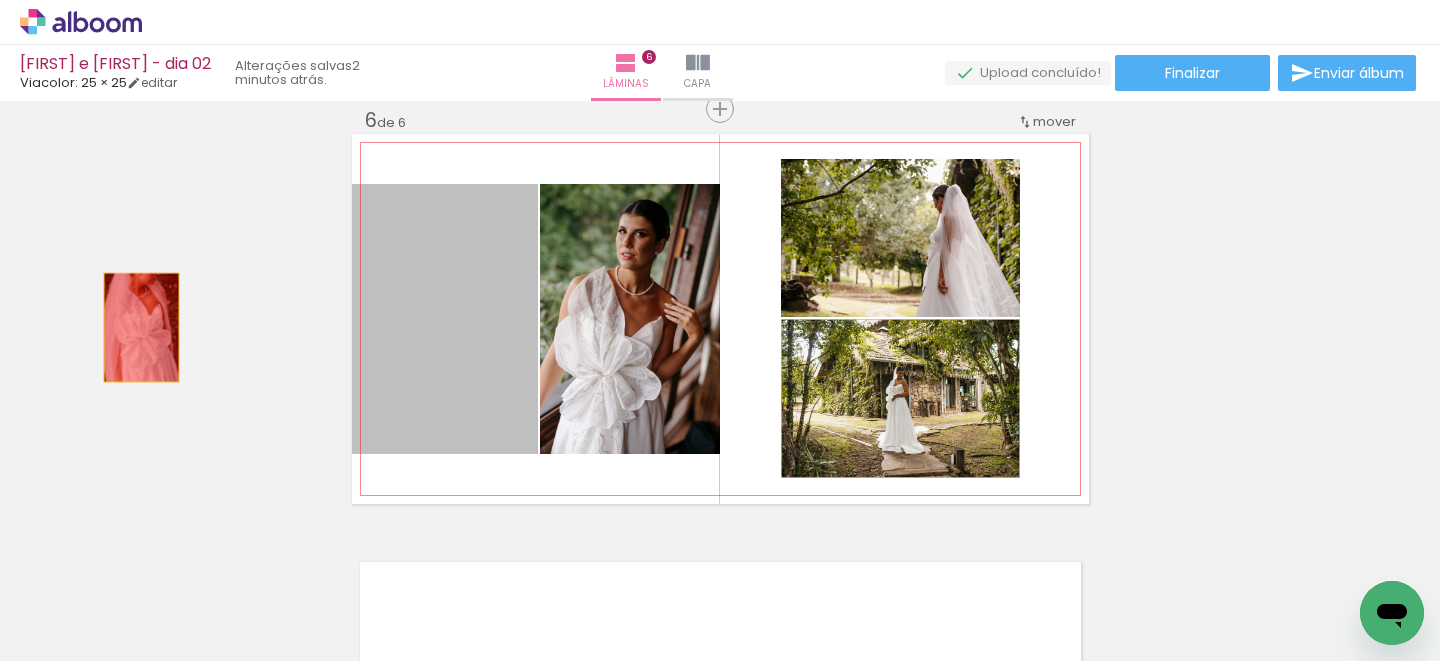 drag, startPoint x: 434, startPoint y: 318, endPoint x: 141, endPoint y: 327, distance: 293.13818 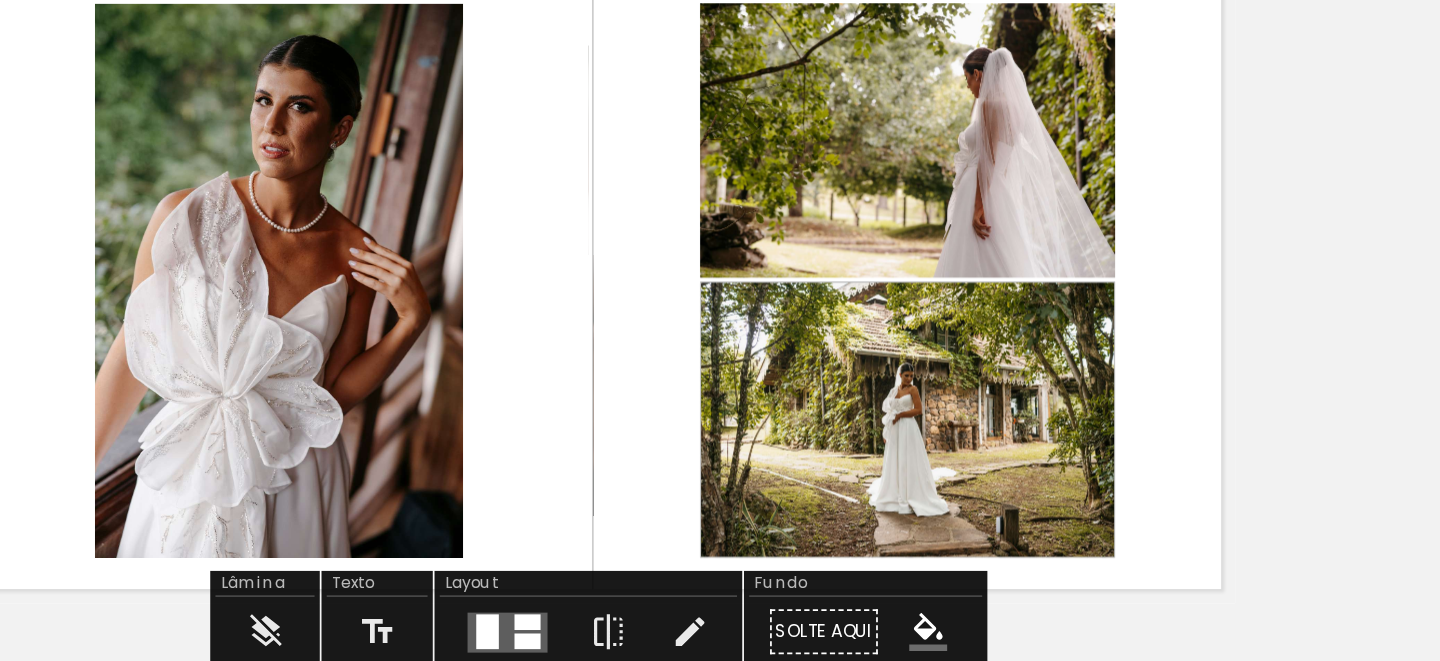 scroll, scrollTop: 2124, scrollLeft: 0, axis: vertical 